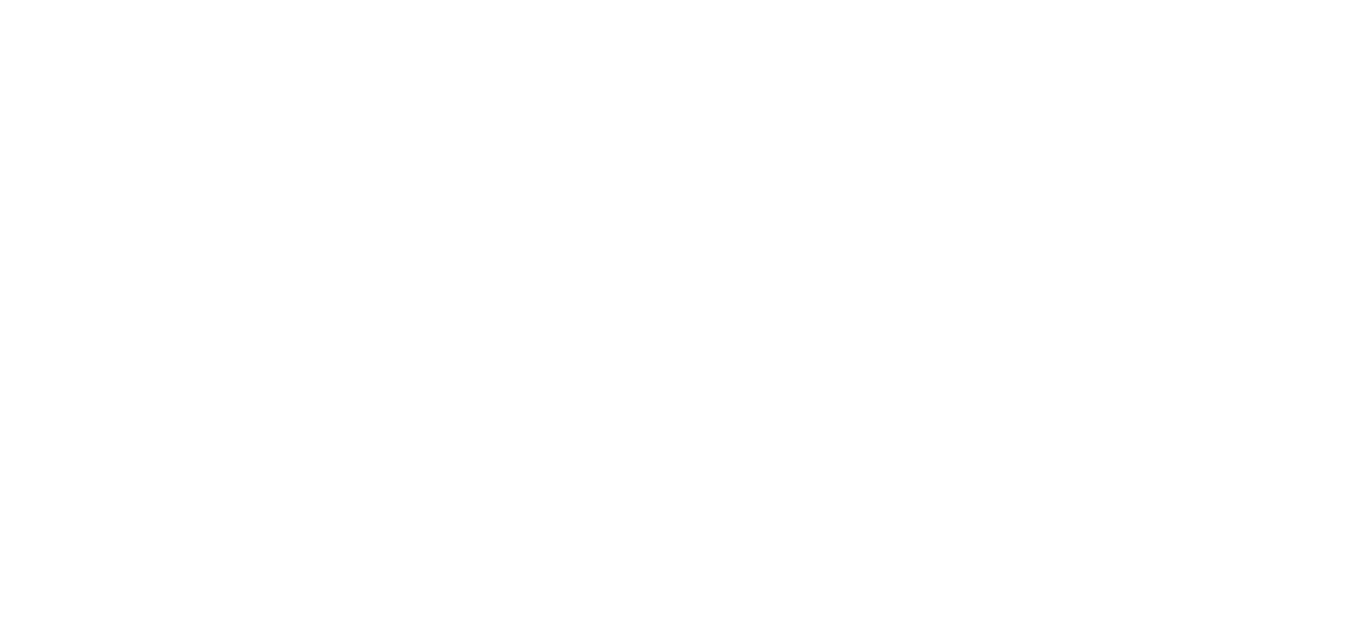scroll, scrollTop: 0, scrollLeft: 0, axis: both 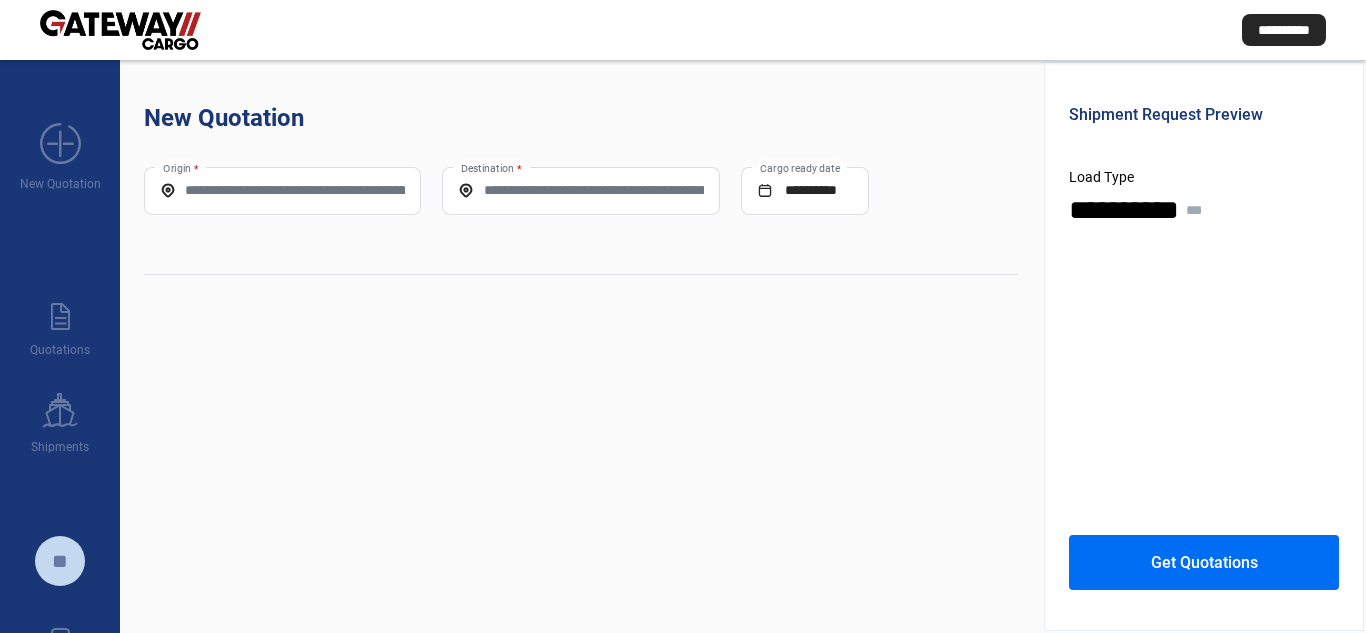 click on "Origin *" at bounding box center (282, 191) 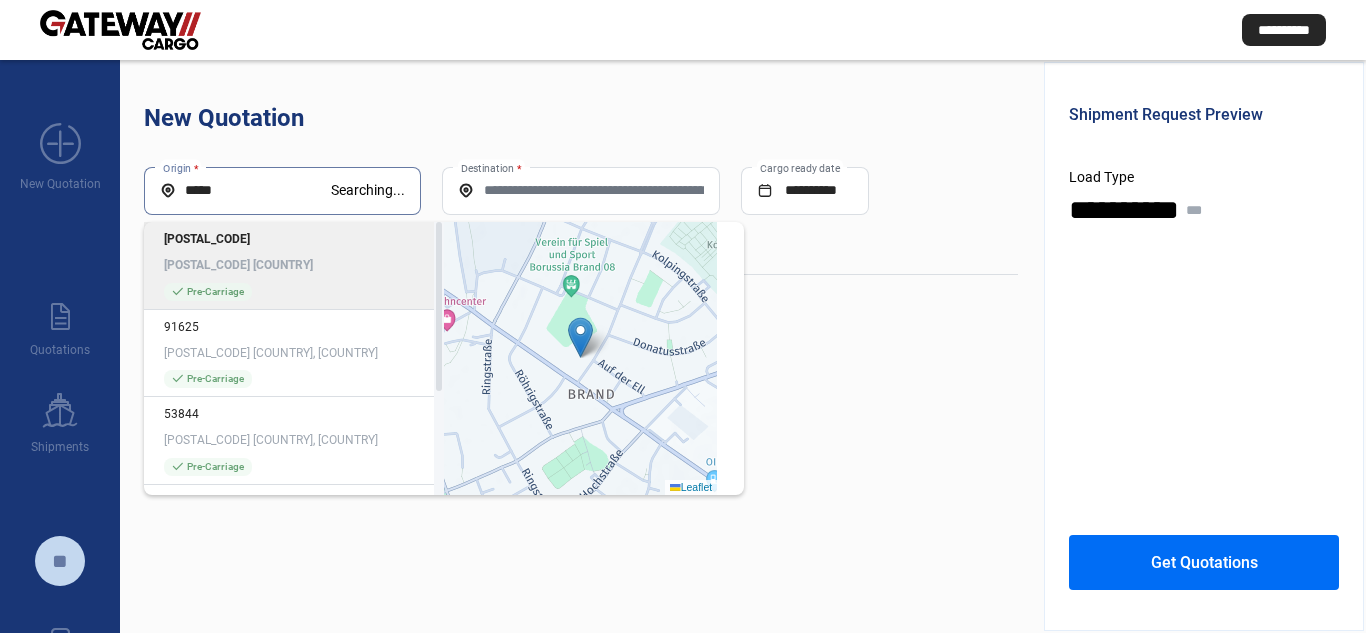 type on "*****" 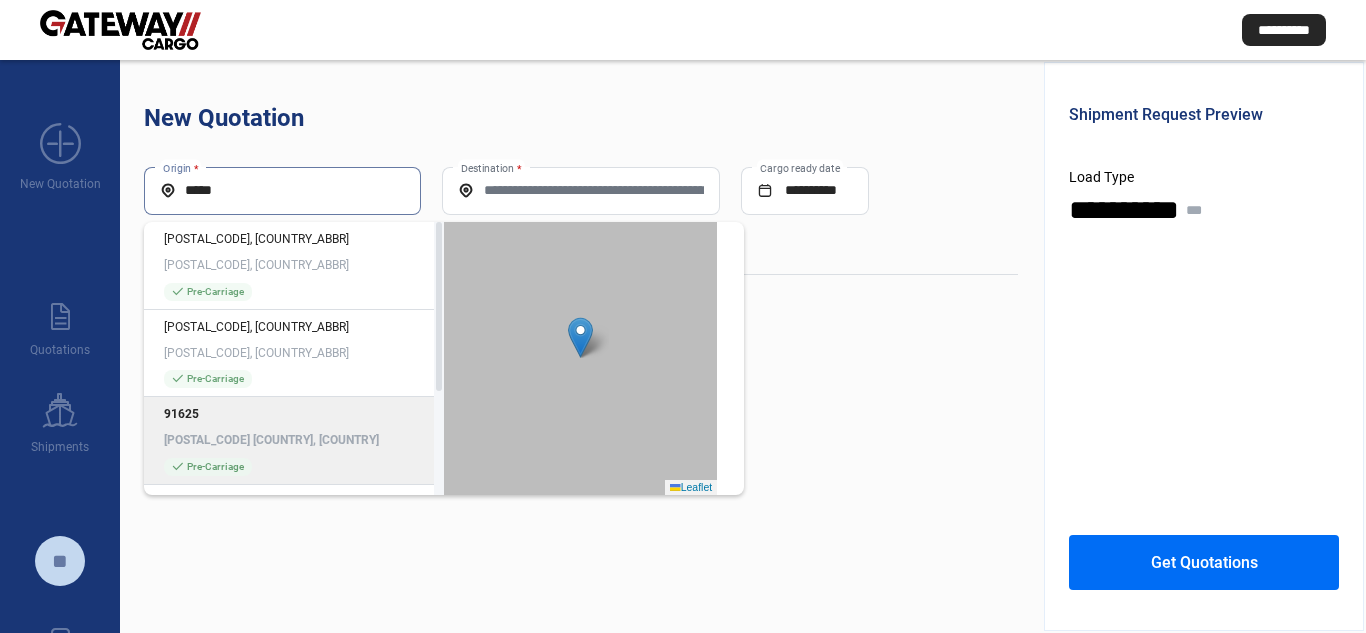click on "[POSTAL_CODE] [COUNTRY], [COUNTRY]" at bounding box center [294, 440] 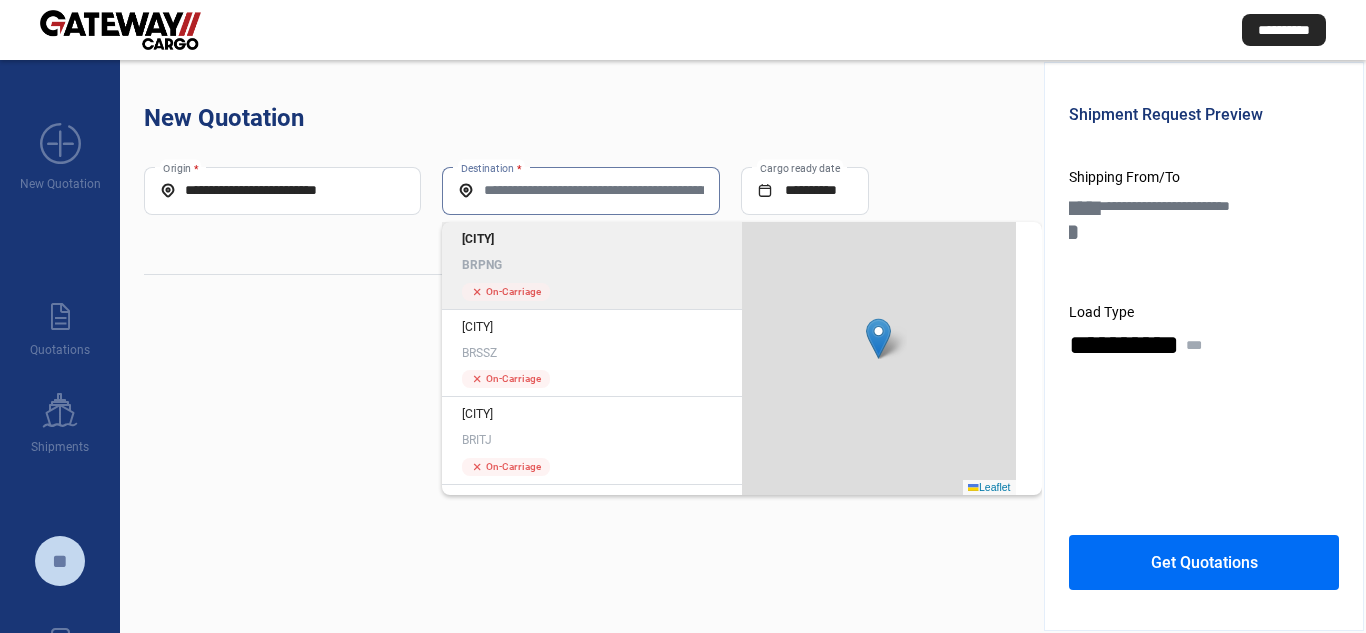 click on "Destination *" at bounding box center [580, 190] 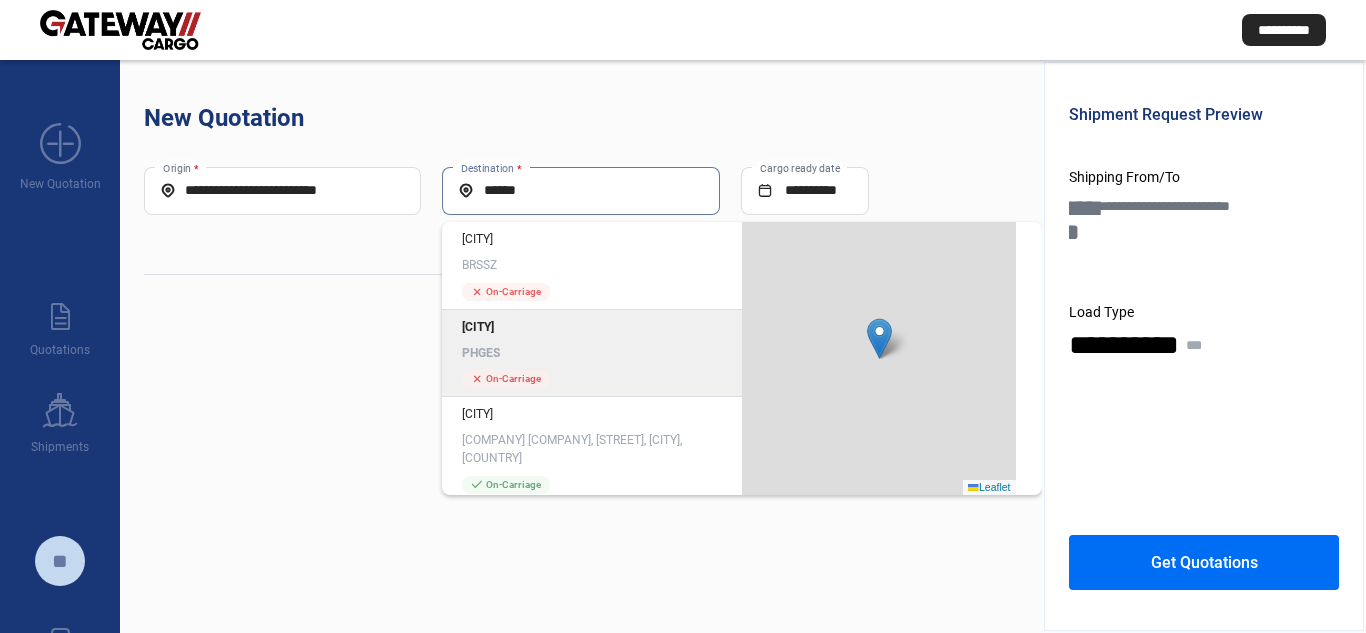 type on "******" 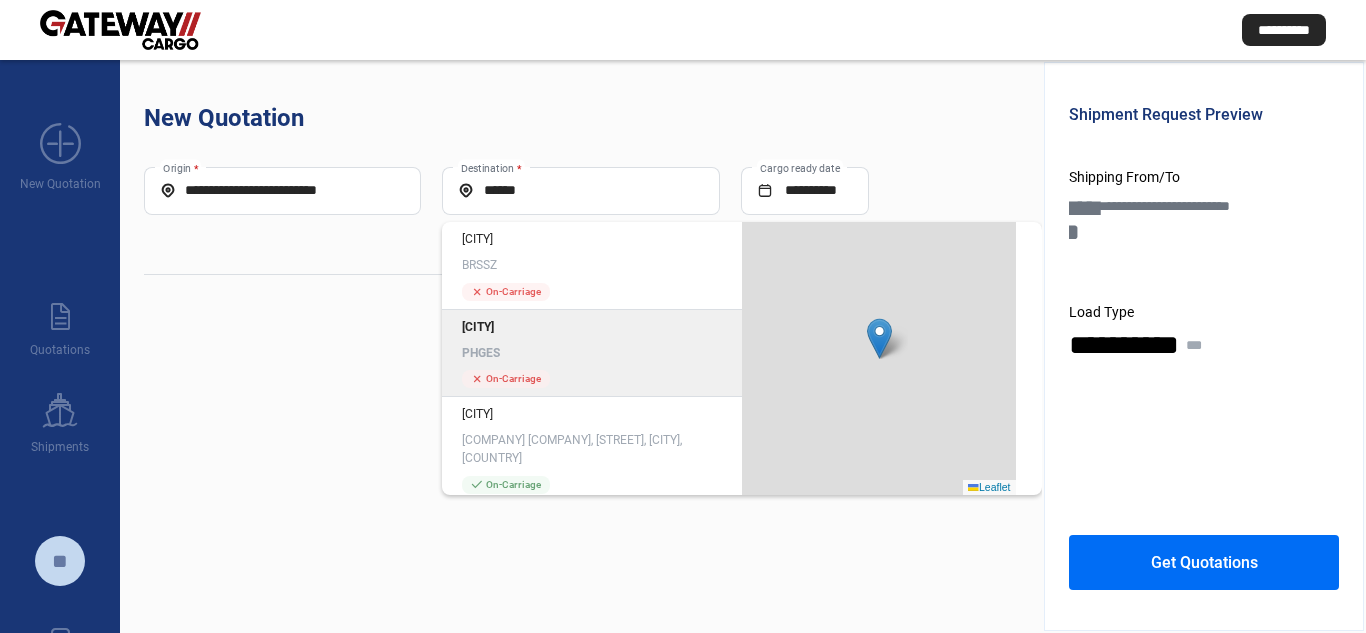 click on "PHGES" at bounding box center [592, 353] 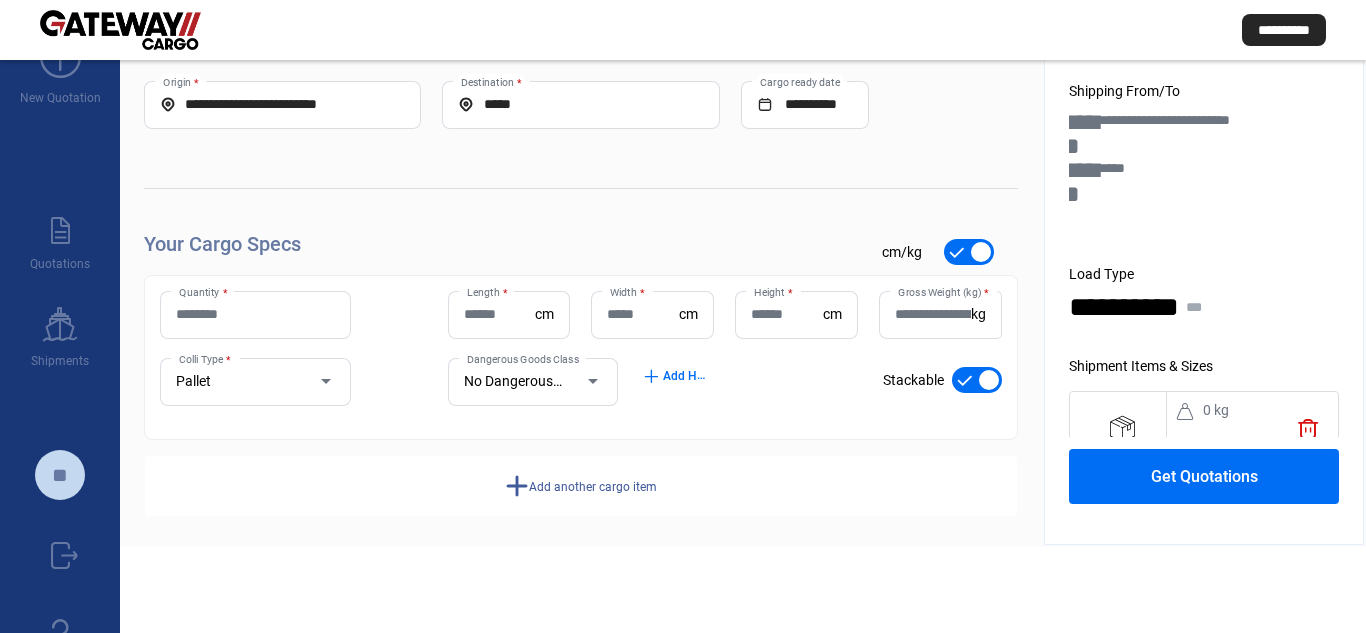 scroll, scrollTop: 0, scrollLeft: 0, axis: both 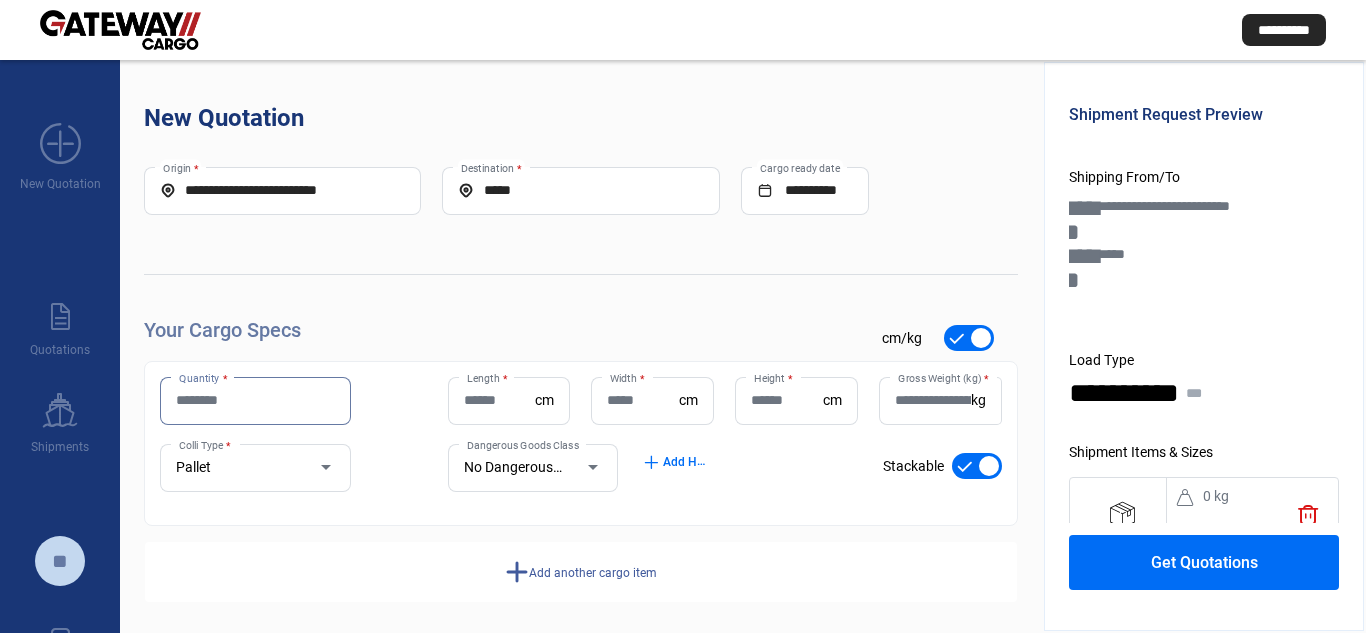 click on "Quantity *" at bounding box center [255, 400] 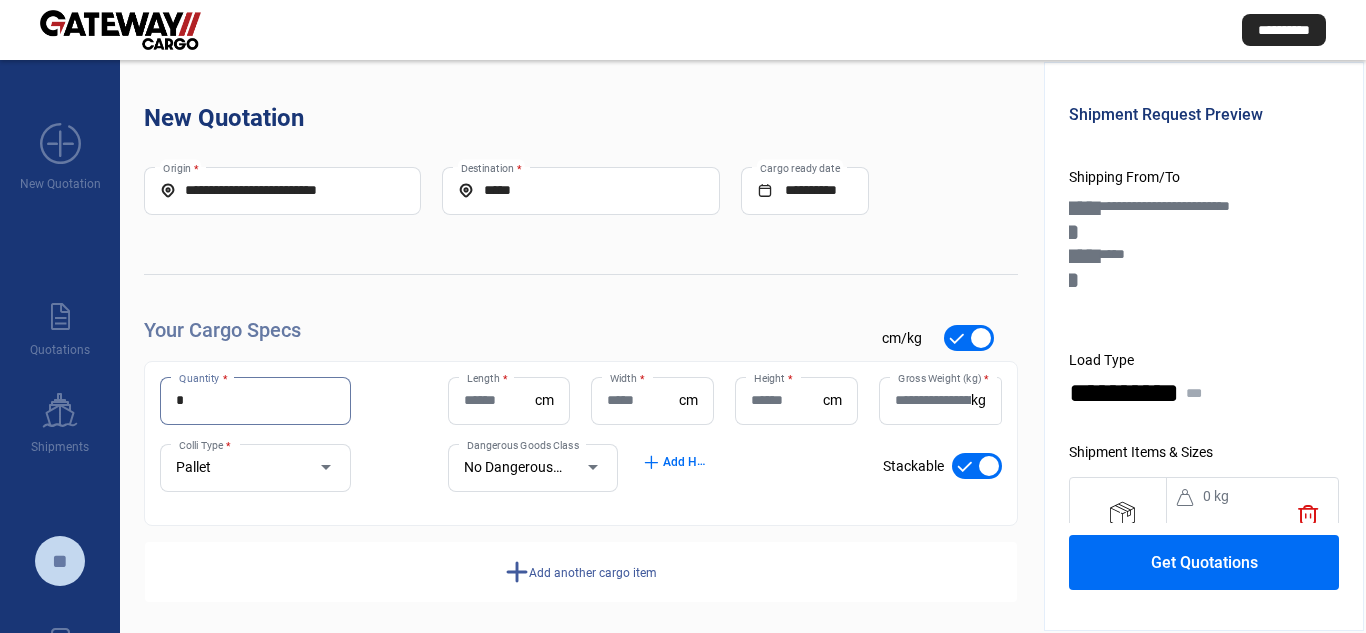 type on "*" 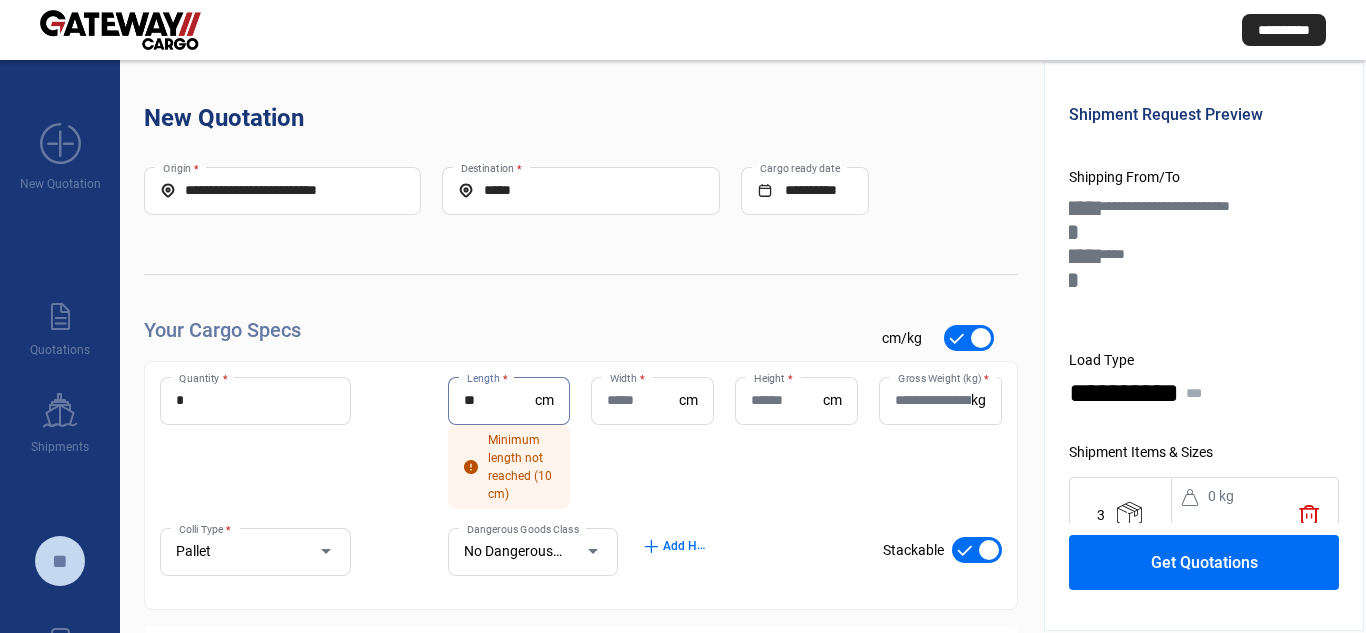 type on "**" 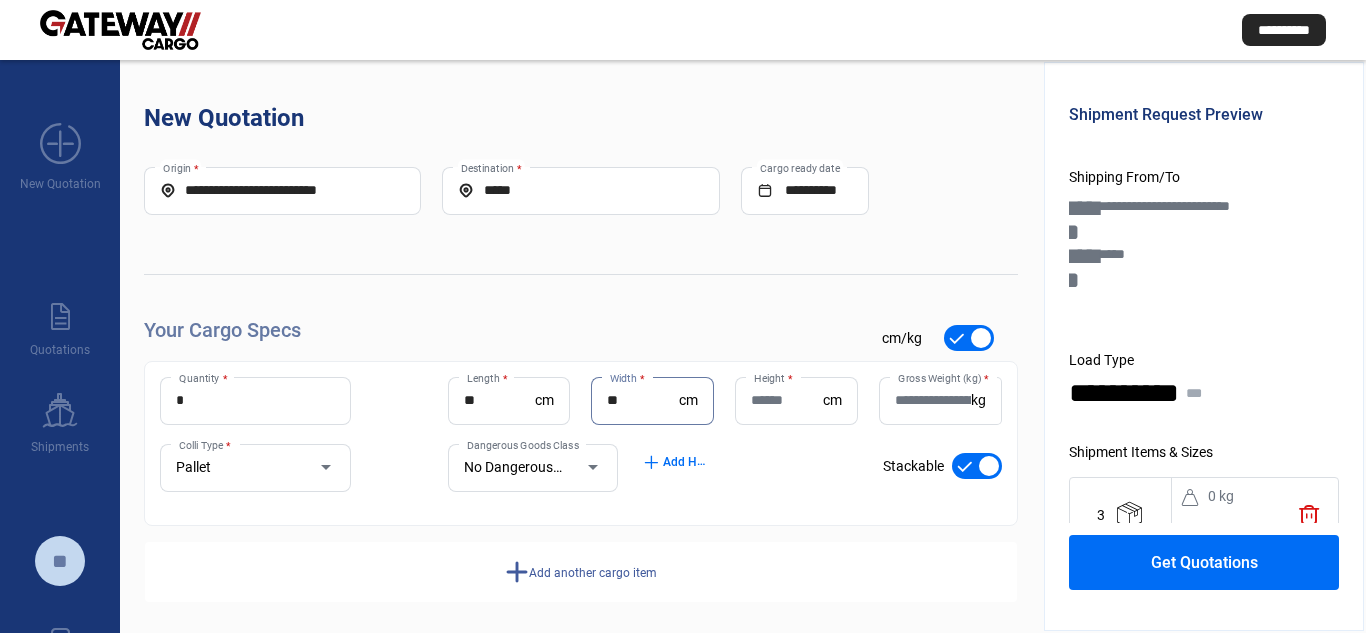 type on "**" 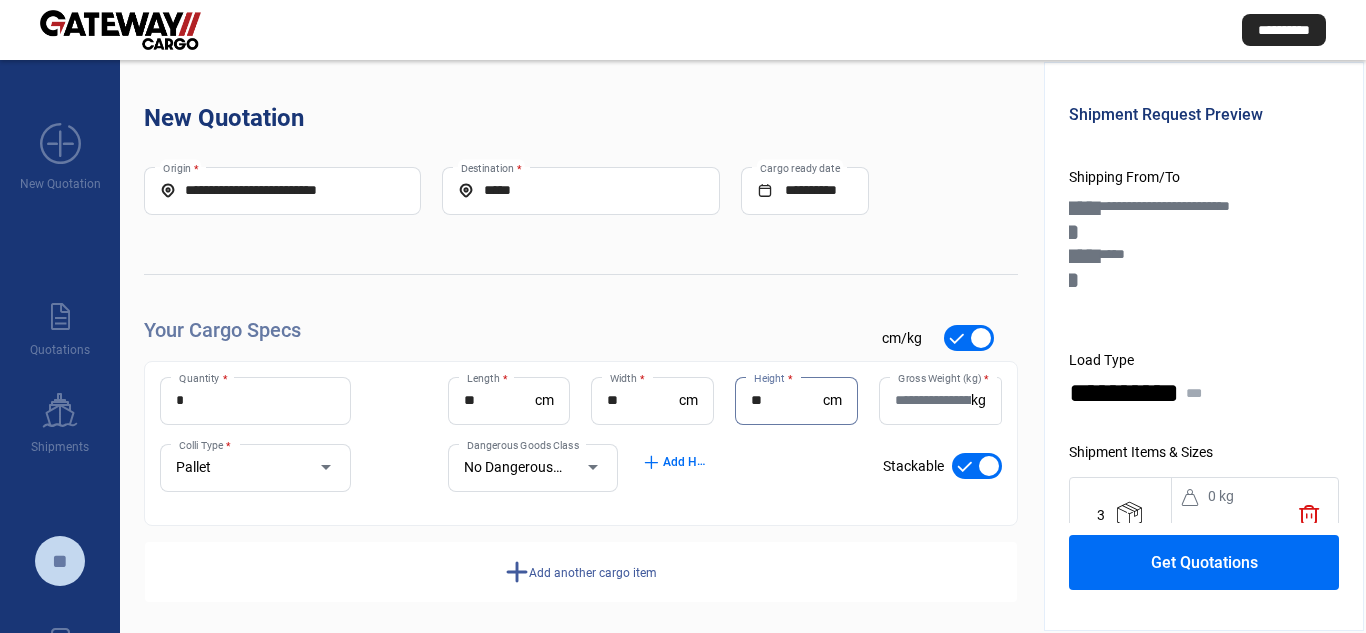 type on "**" 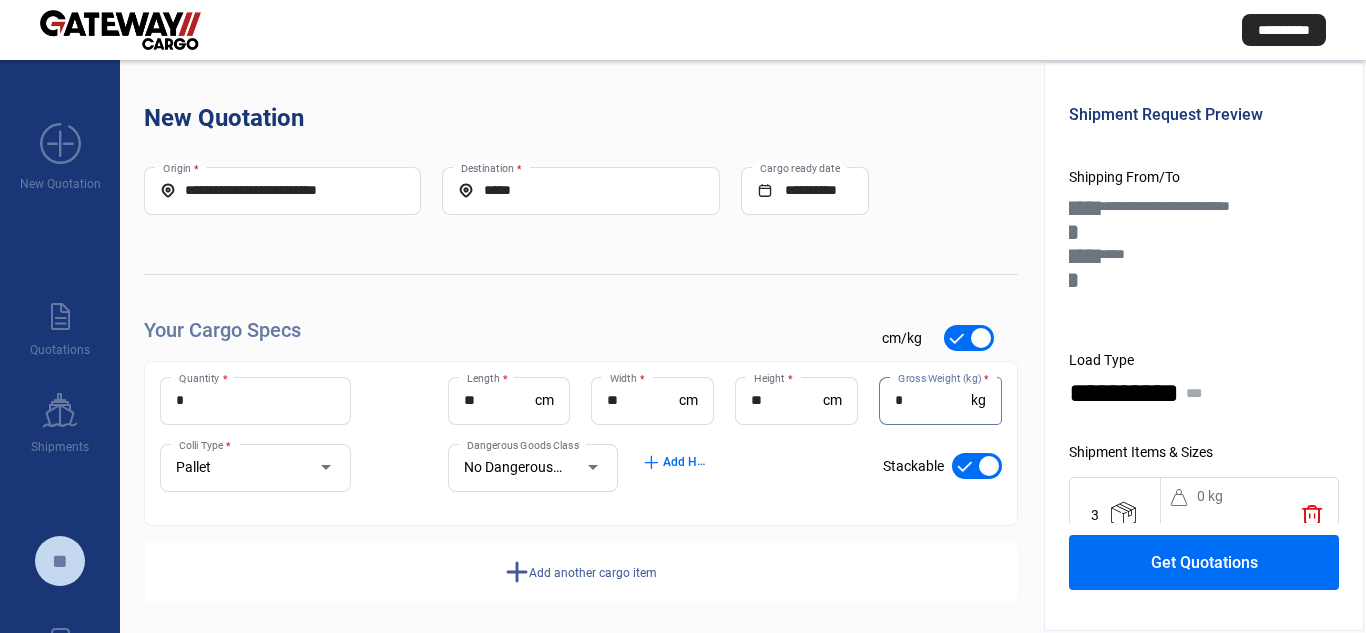 type on "*" 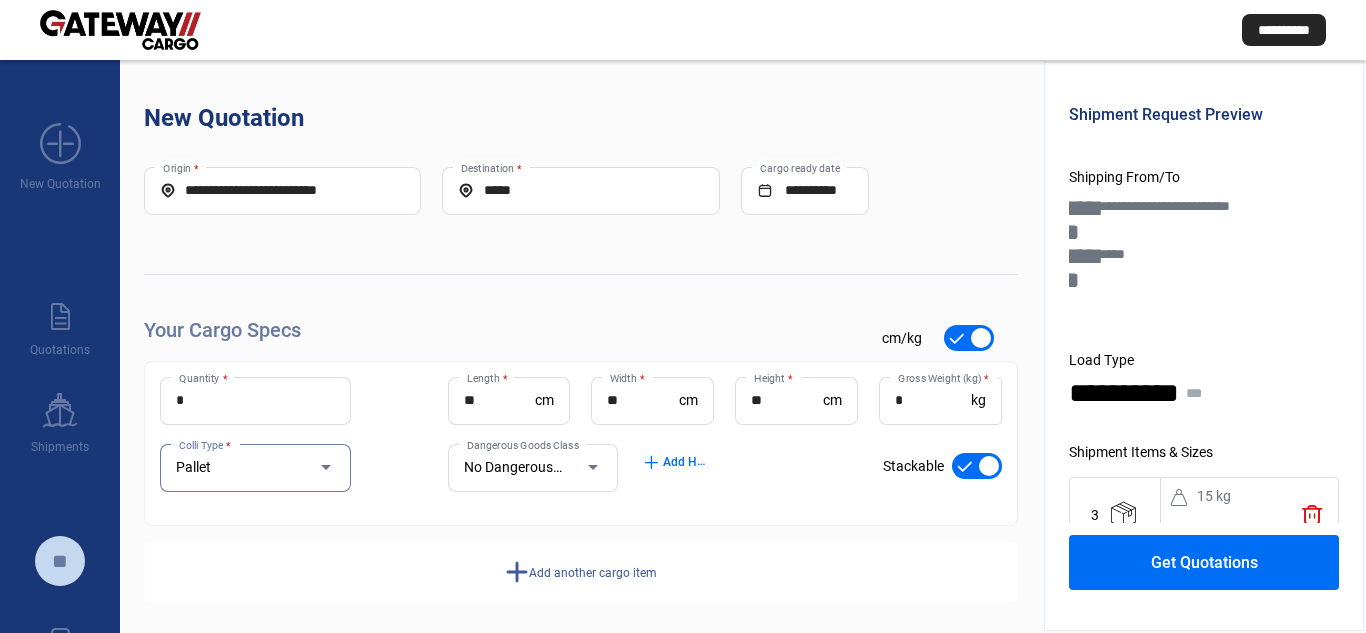 click on "Add another cargo item" at bounding box center [593, 573] 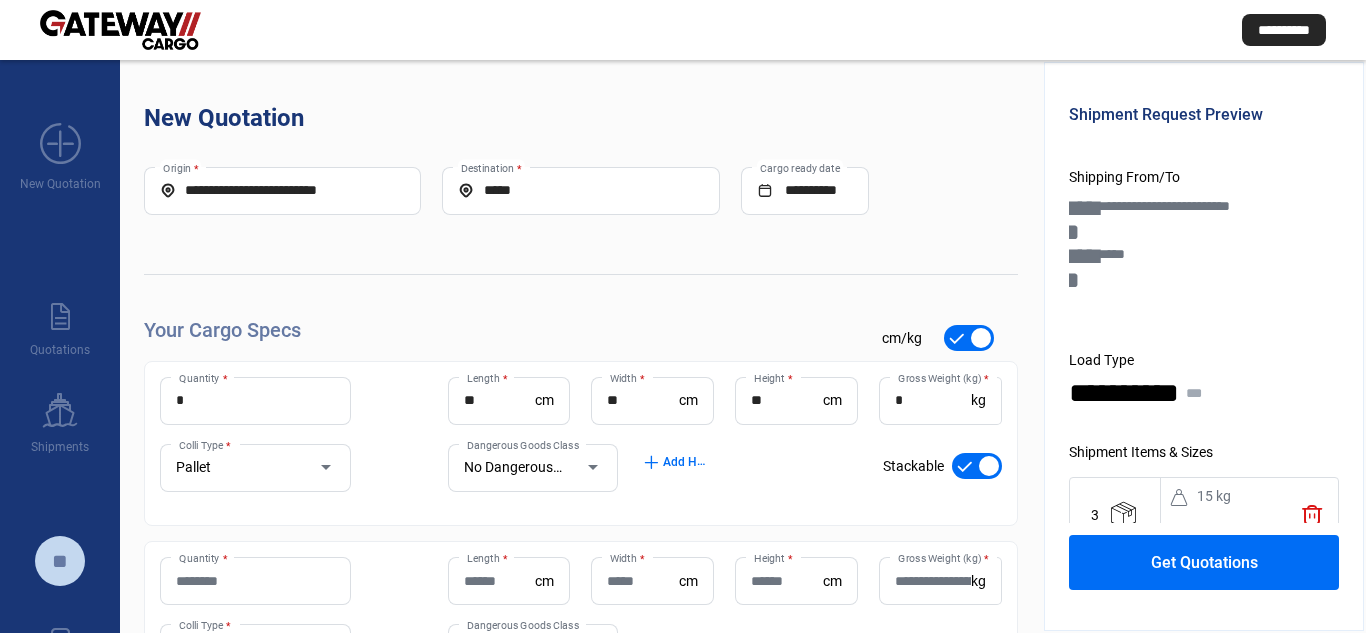 click on "Quantity *" at bounding box center (255, 581) 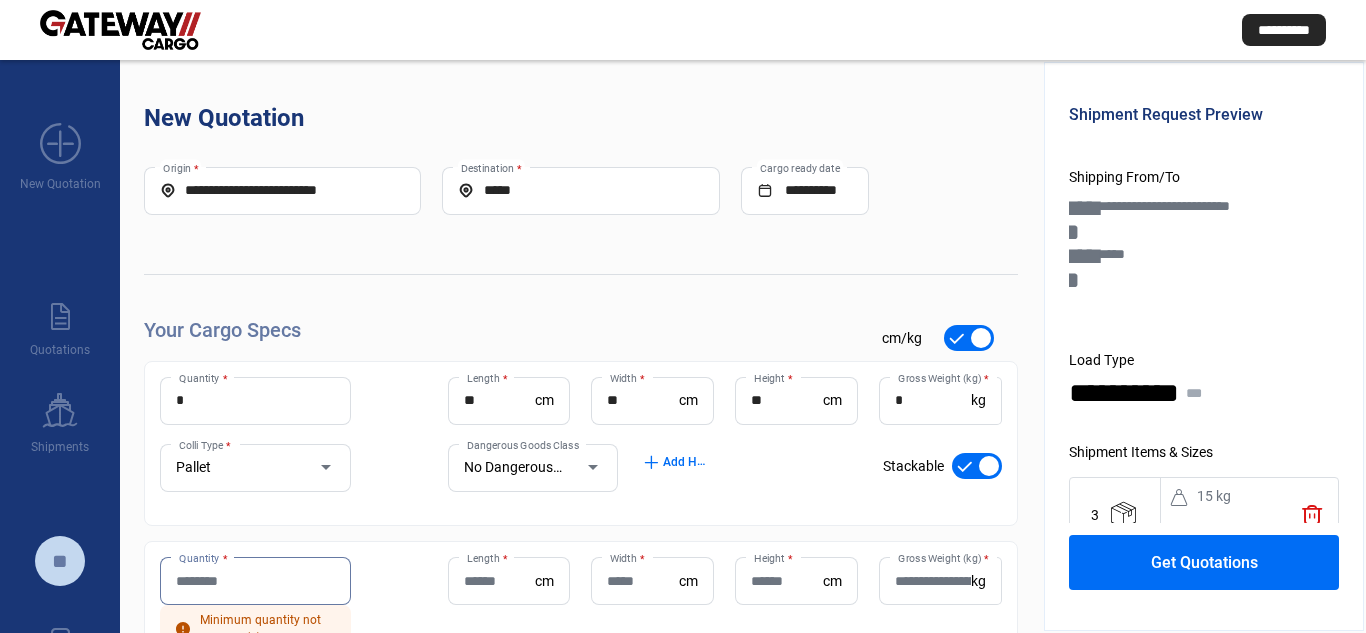 click on "Quantity *" at bounding box center (255, 581) 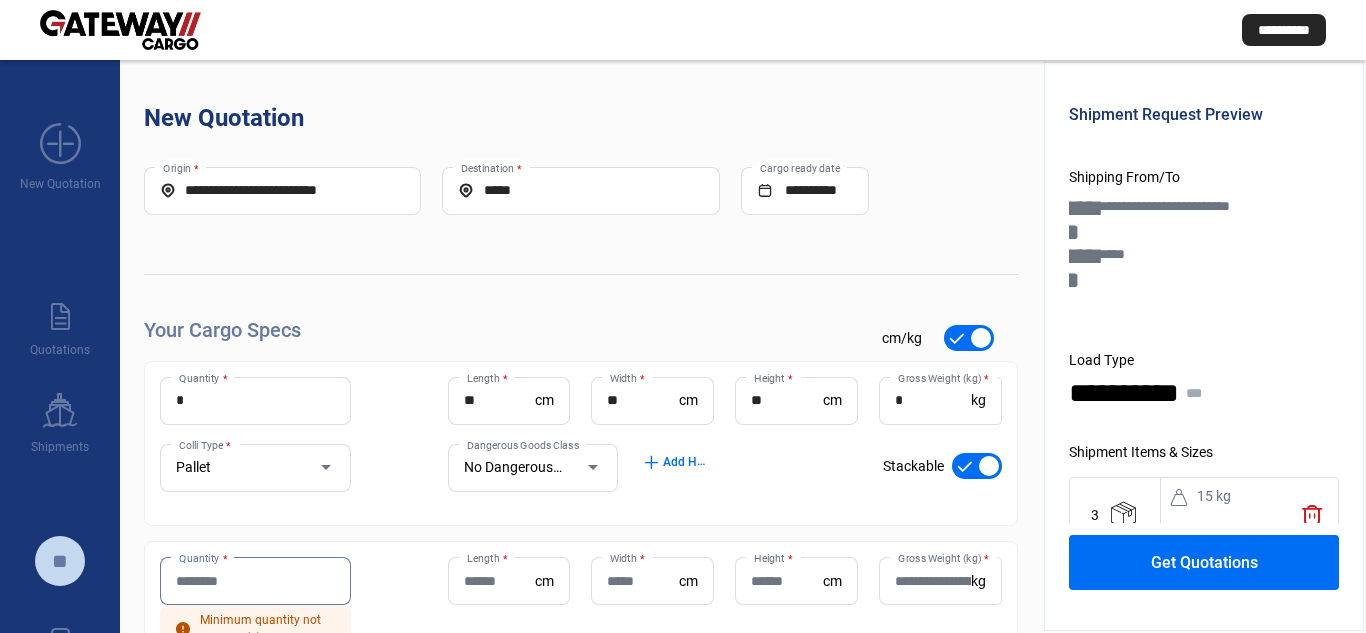 click on "Quantity *" at bounding box center (255, 581) 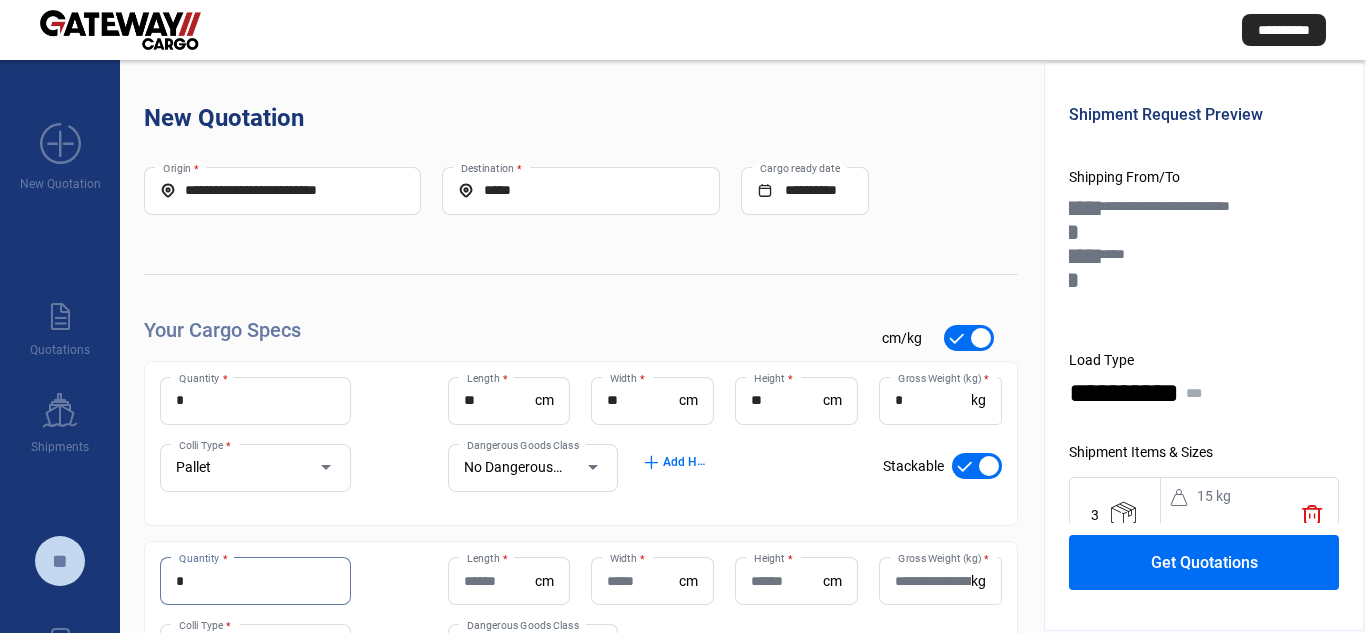 type on "*" 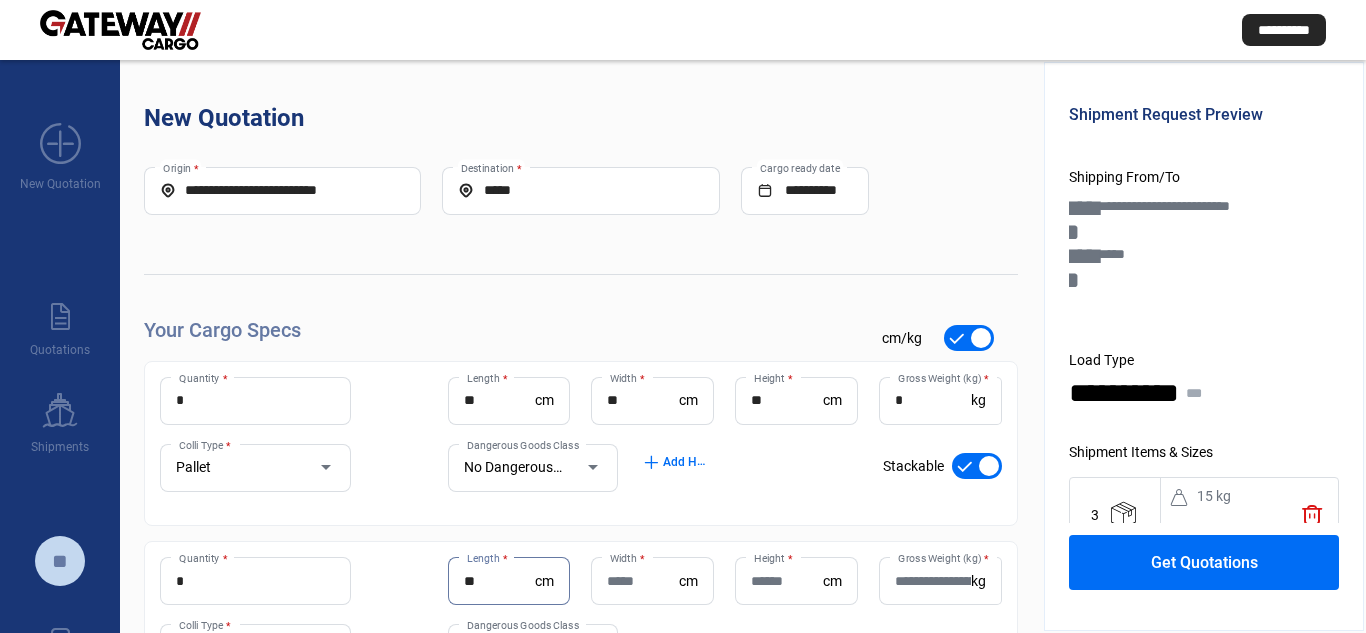 type on "**" 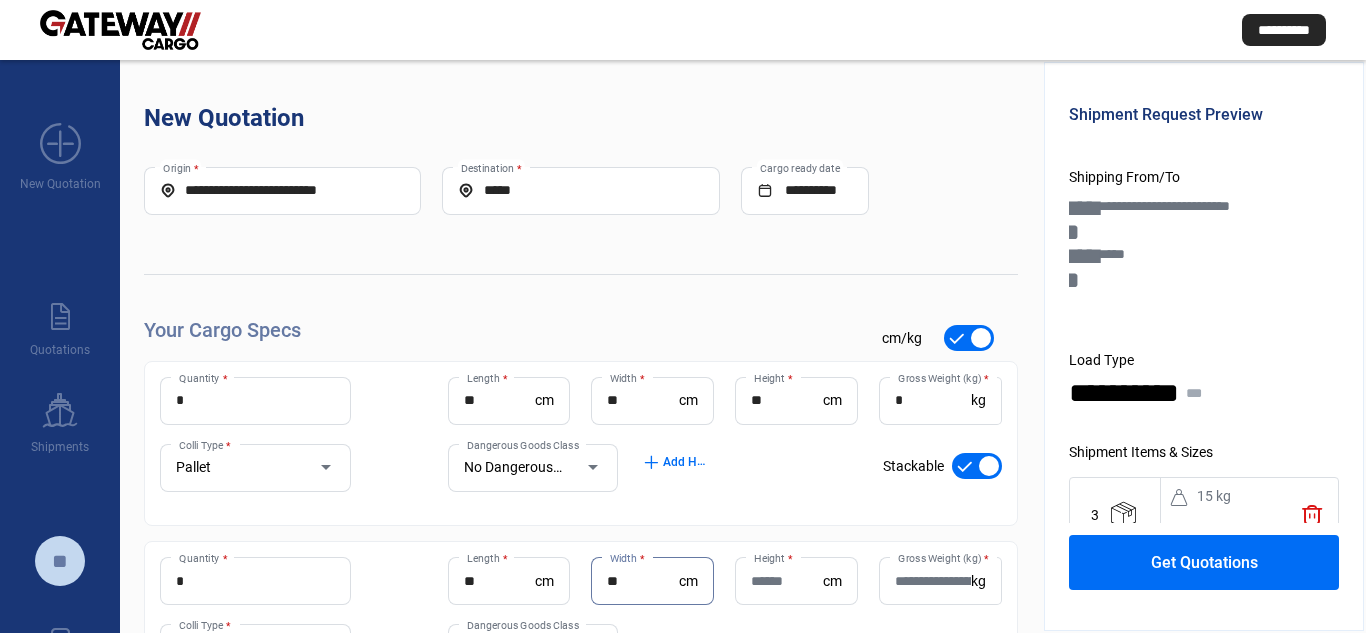 type on "**" 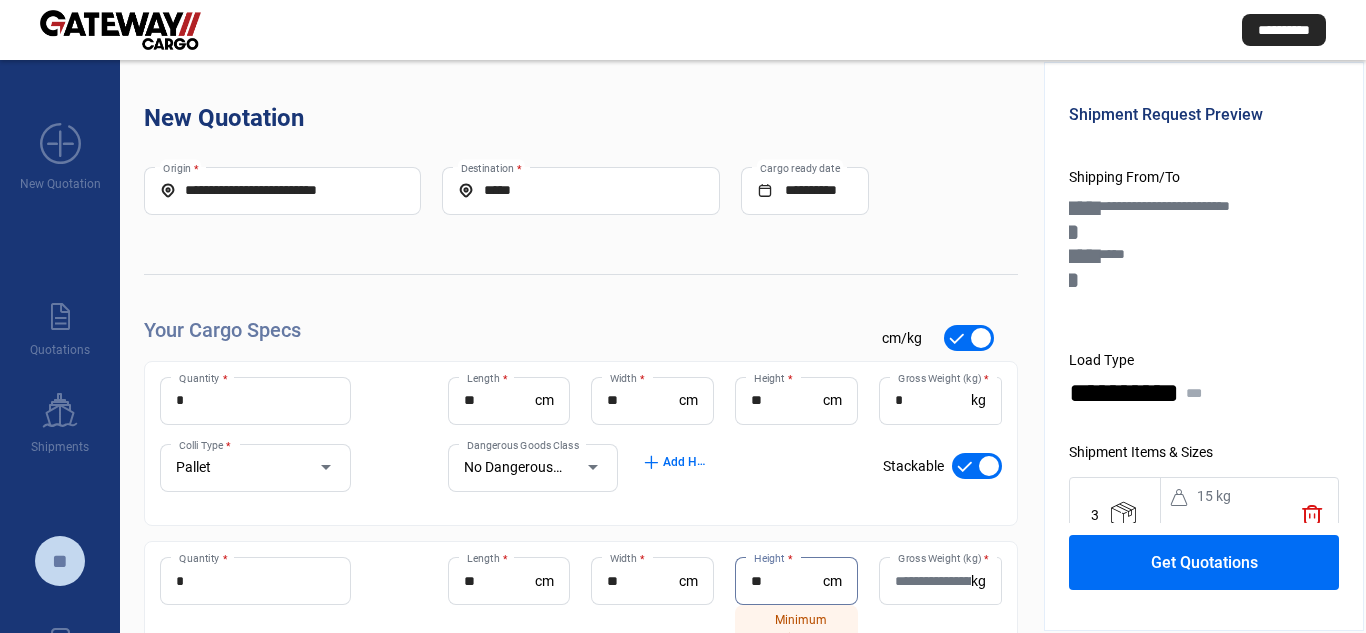 type on "**" 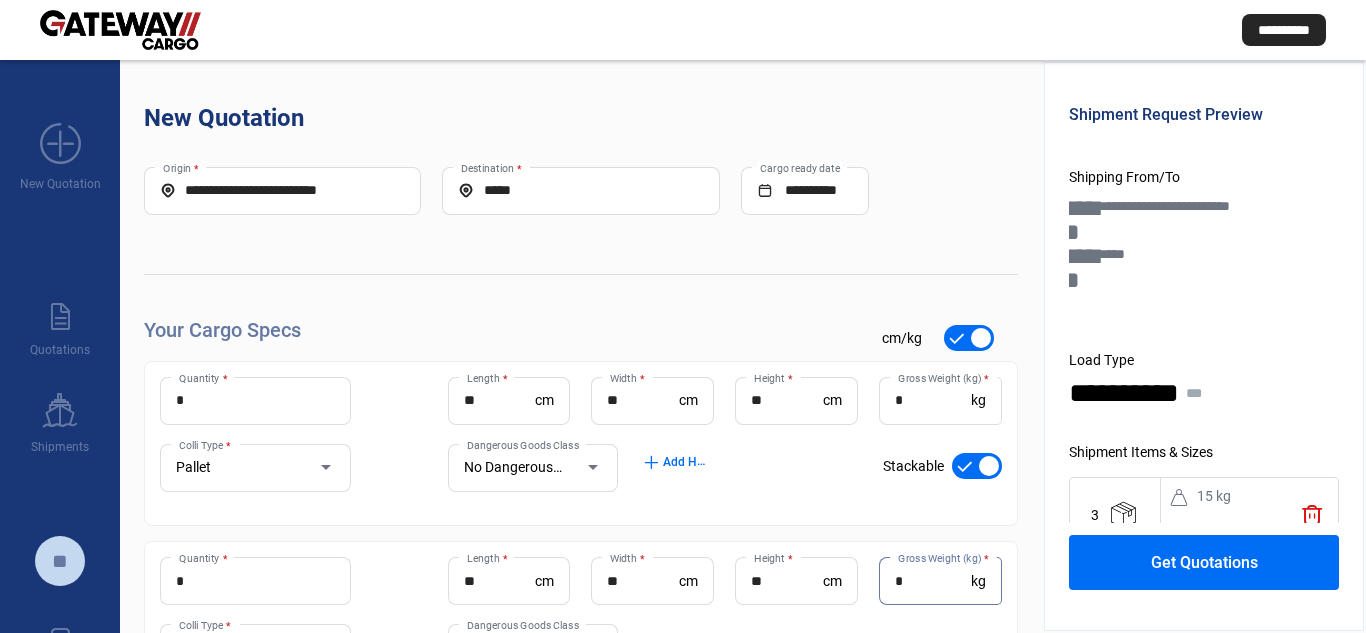 type on "*" 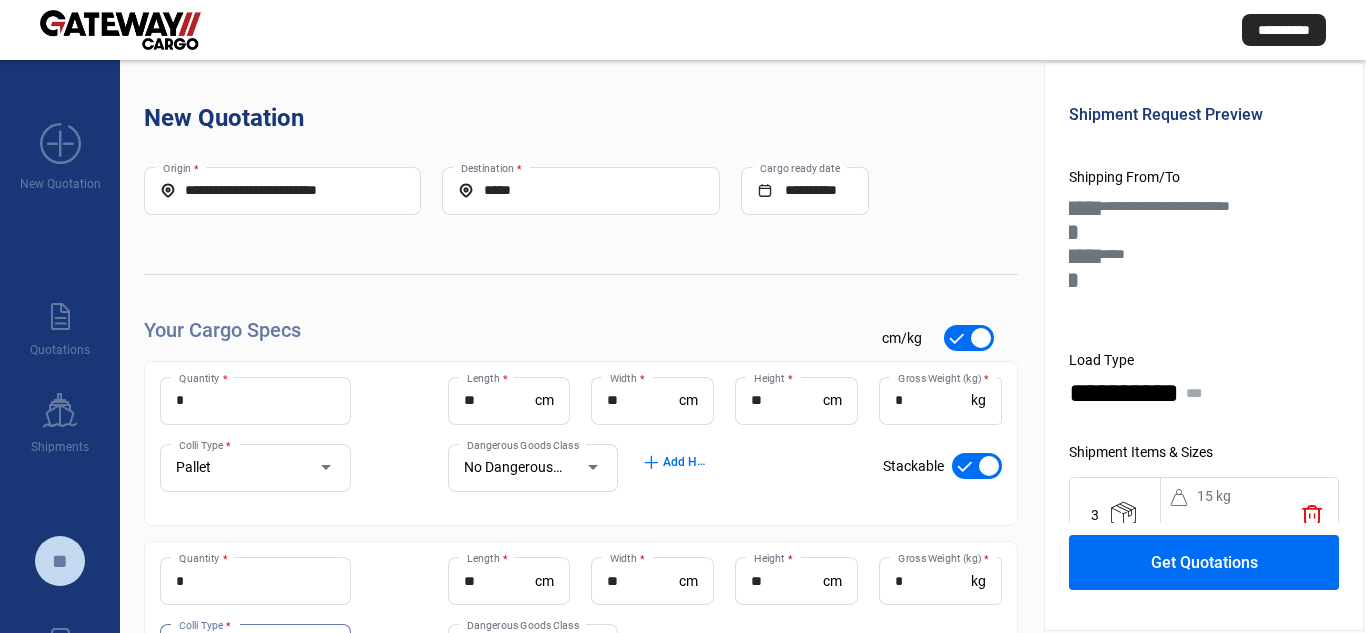 scroll, scrollTop: 191, scrollLeft: 0, axis: vertical 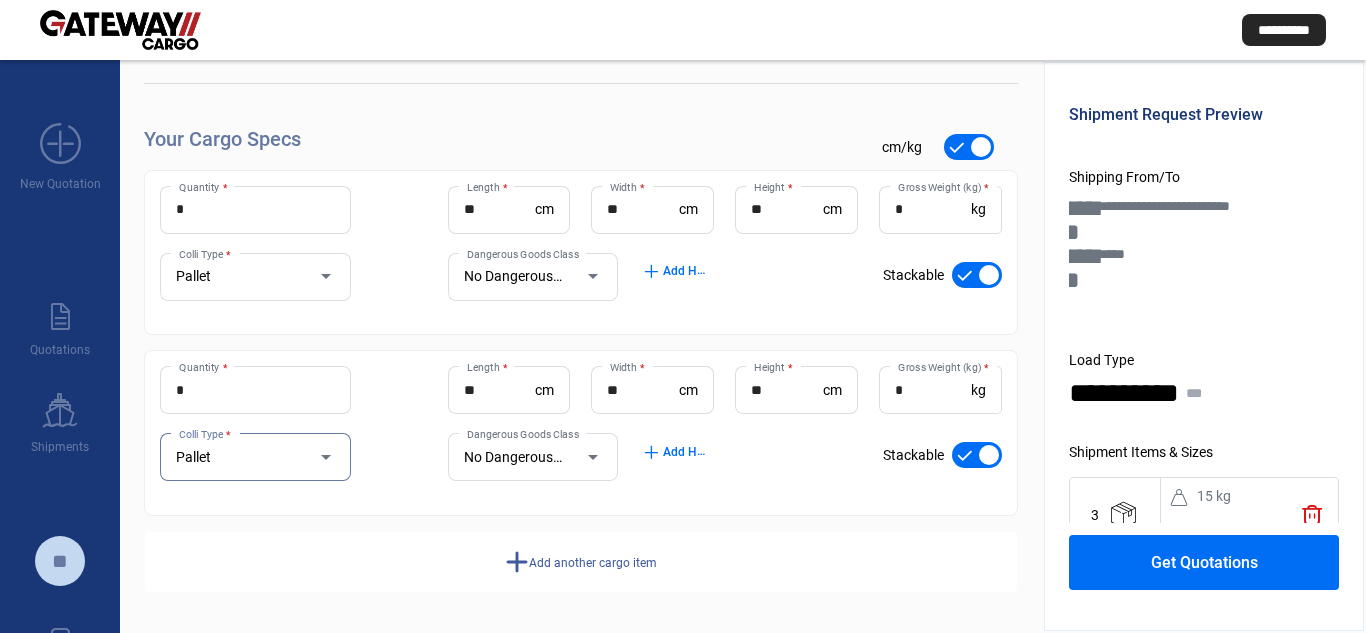 click on "Add another cargo item" at bounding box center [593, 562] 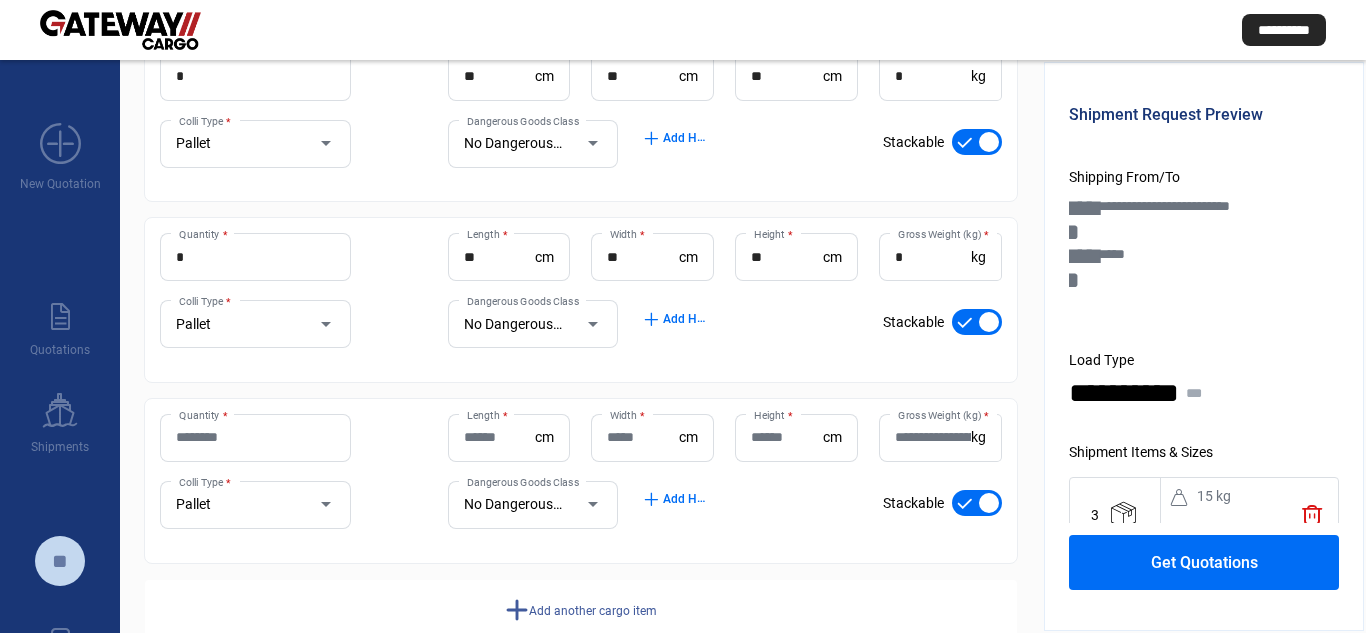 scroll, scrollTop: 372, scrollLeft: 0, axis: vertical 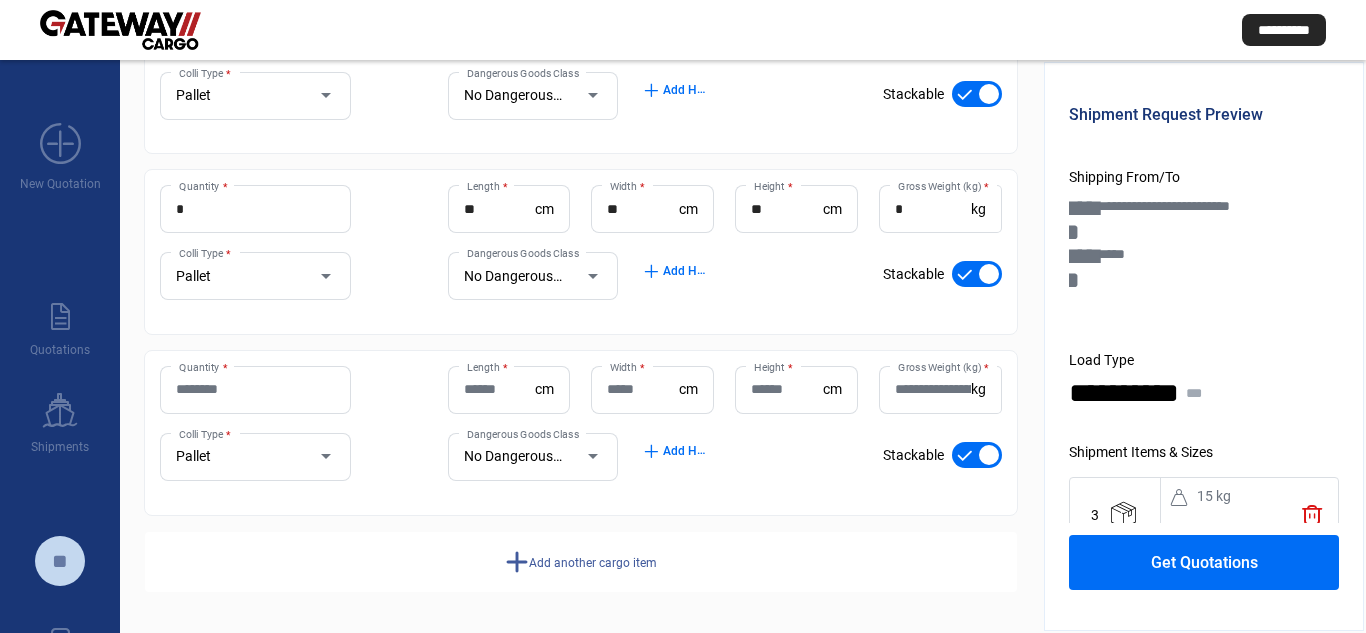 click on "Quantity *" at bounding box center [255, 389] 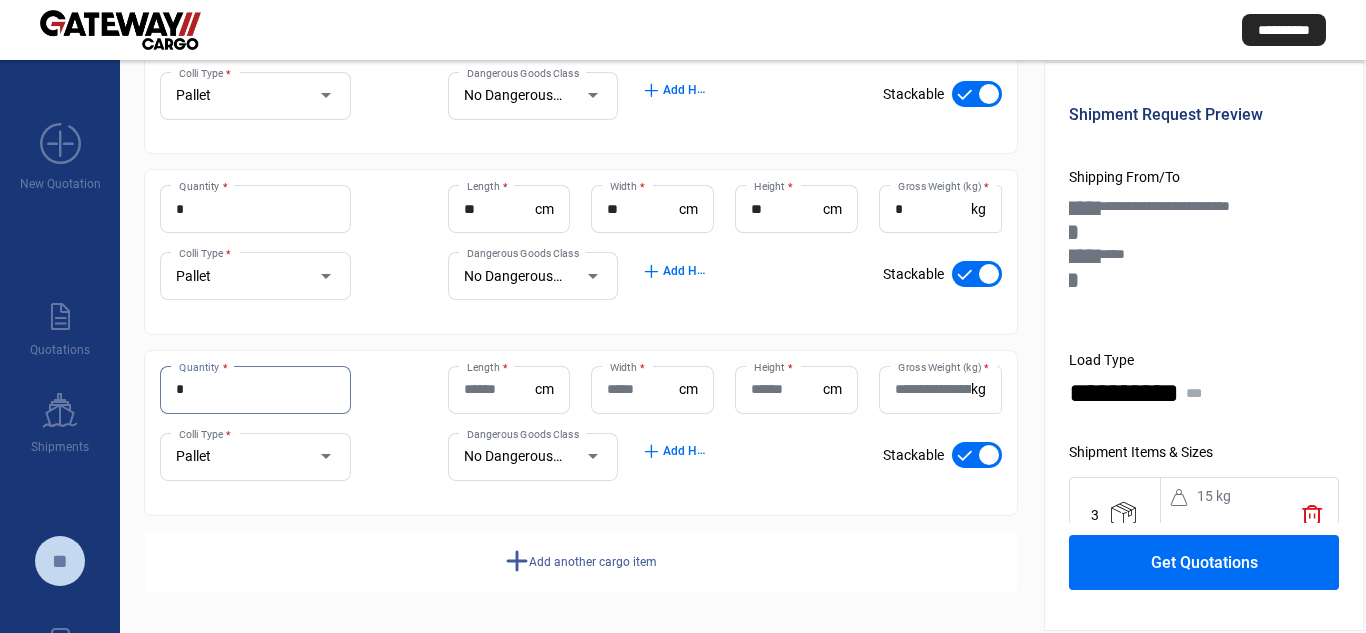 type on "*" 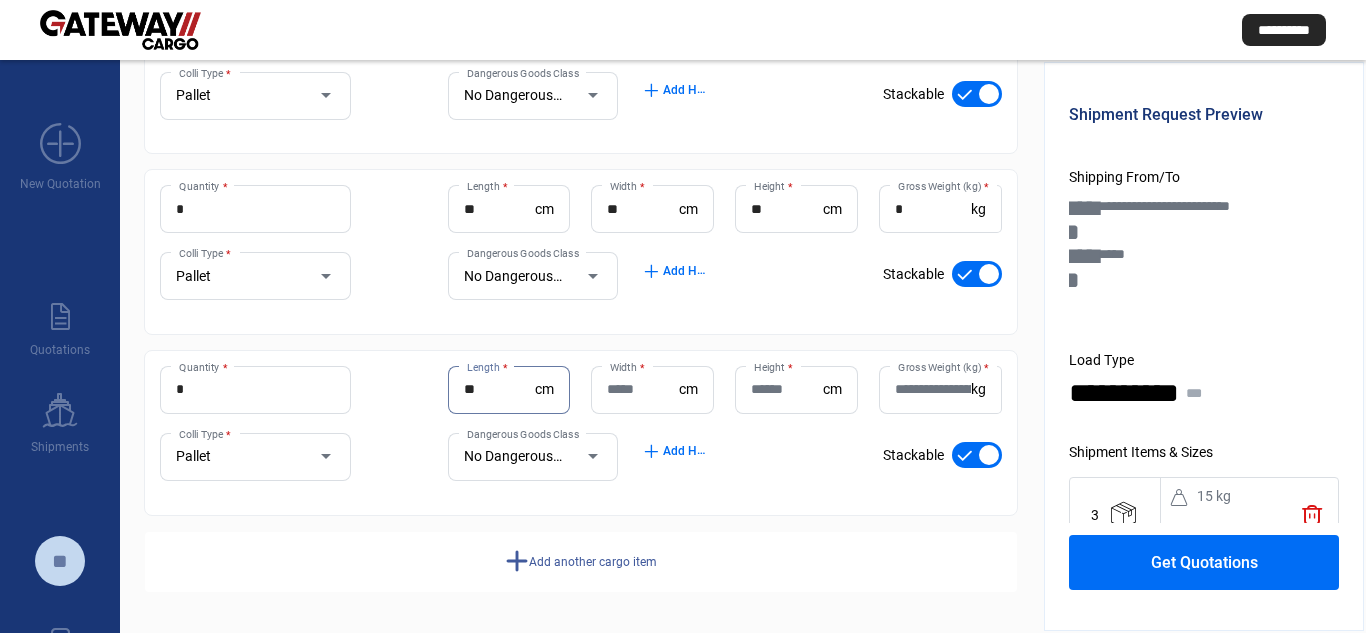 type on "**" 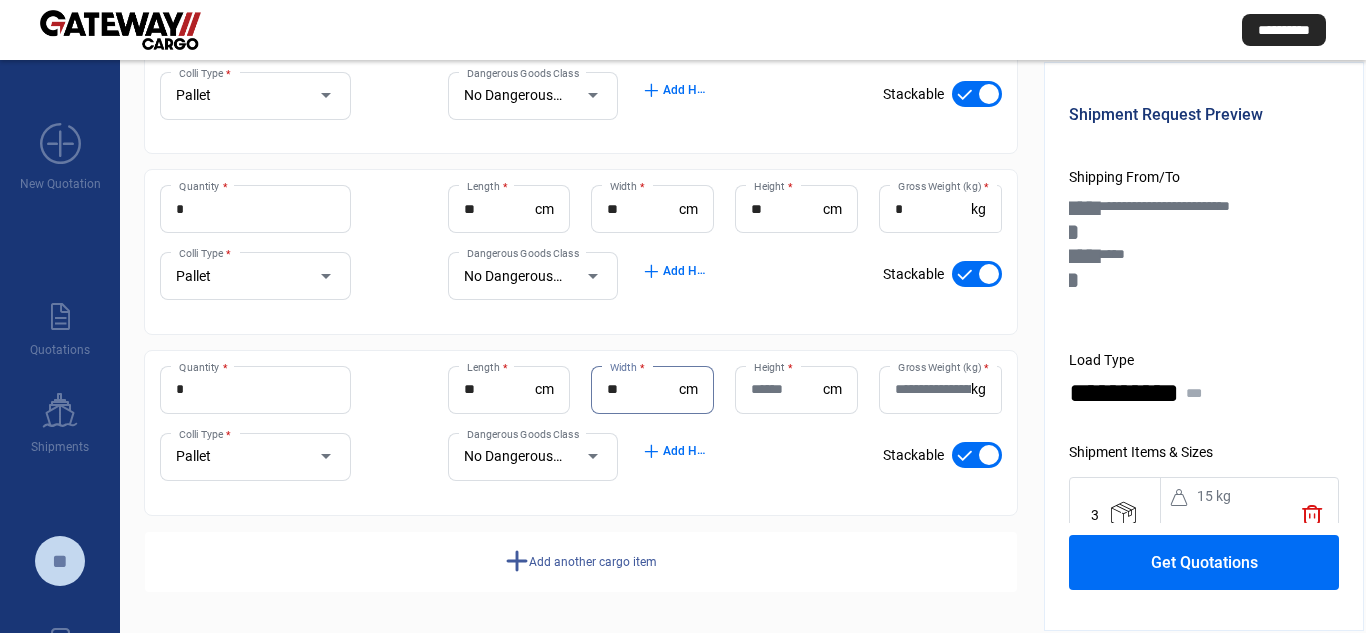 type on "**" 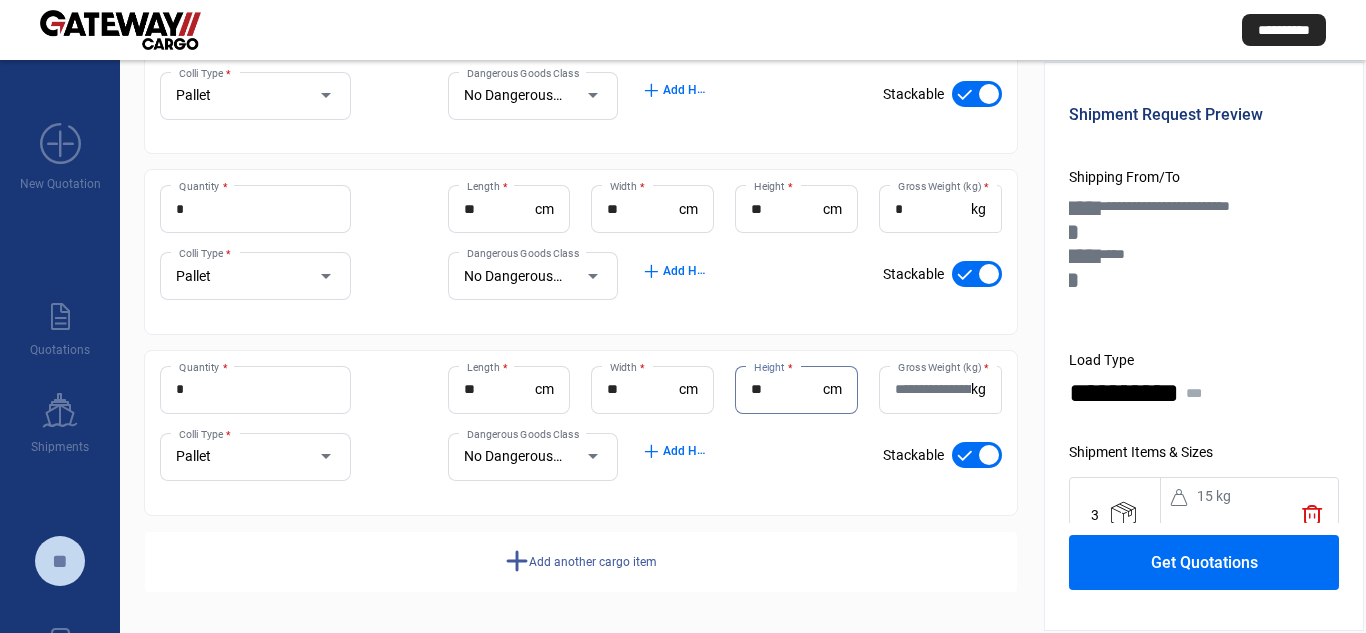 type on "**" 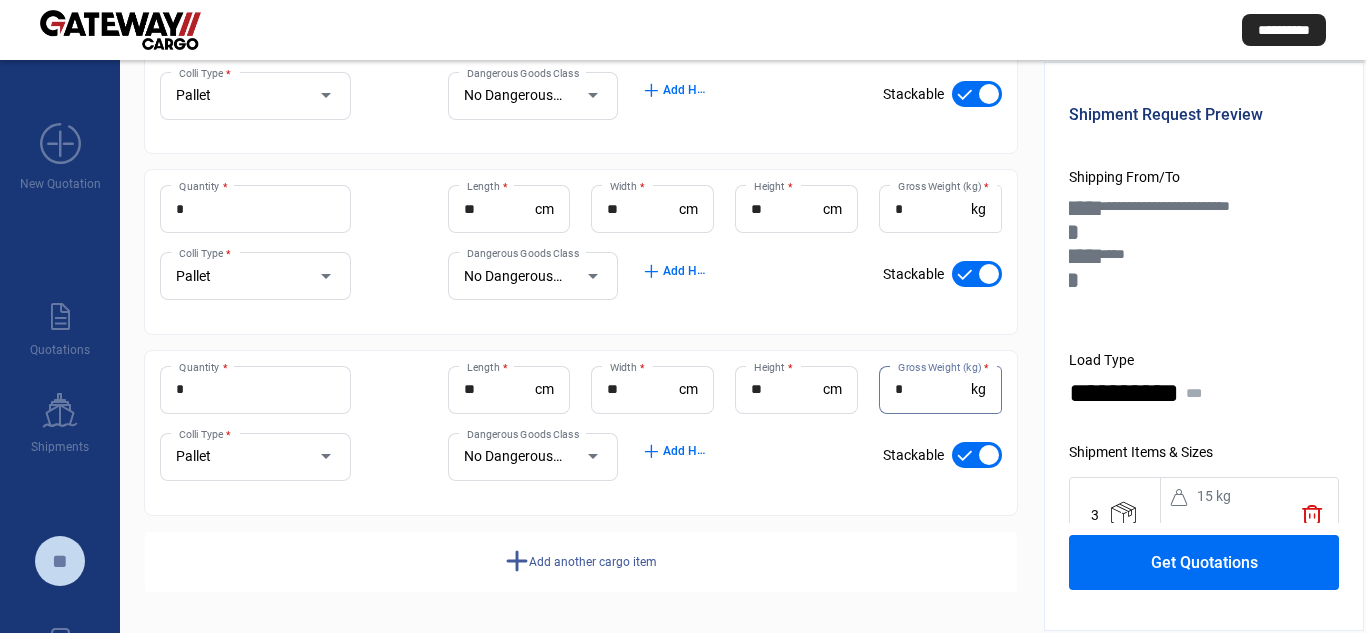type on "*" 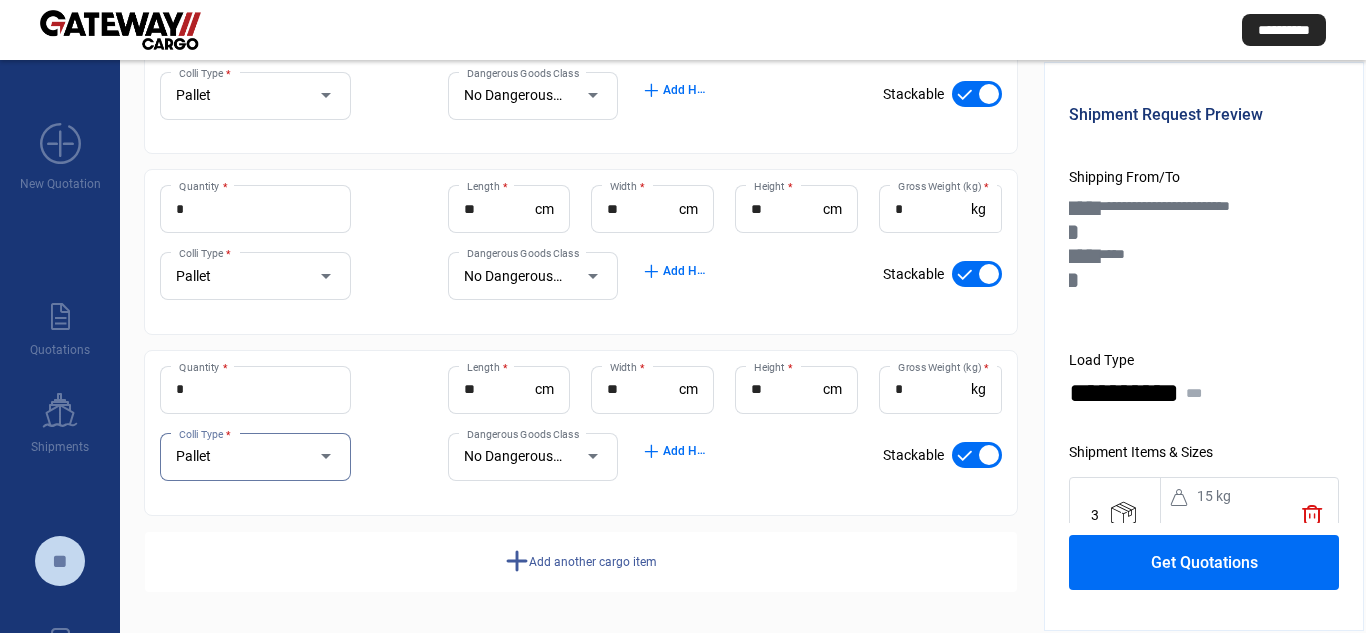 scroll, scrollTop: 100, scrollLeft: 0, axis: vertical 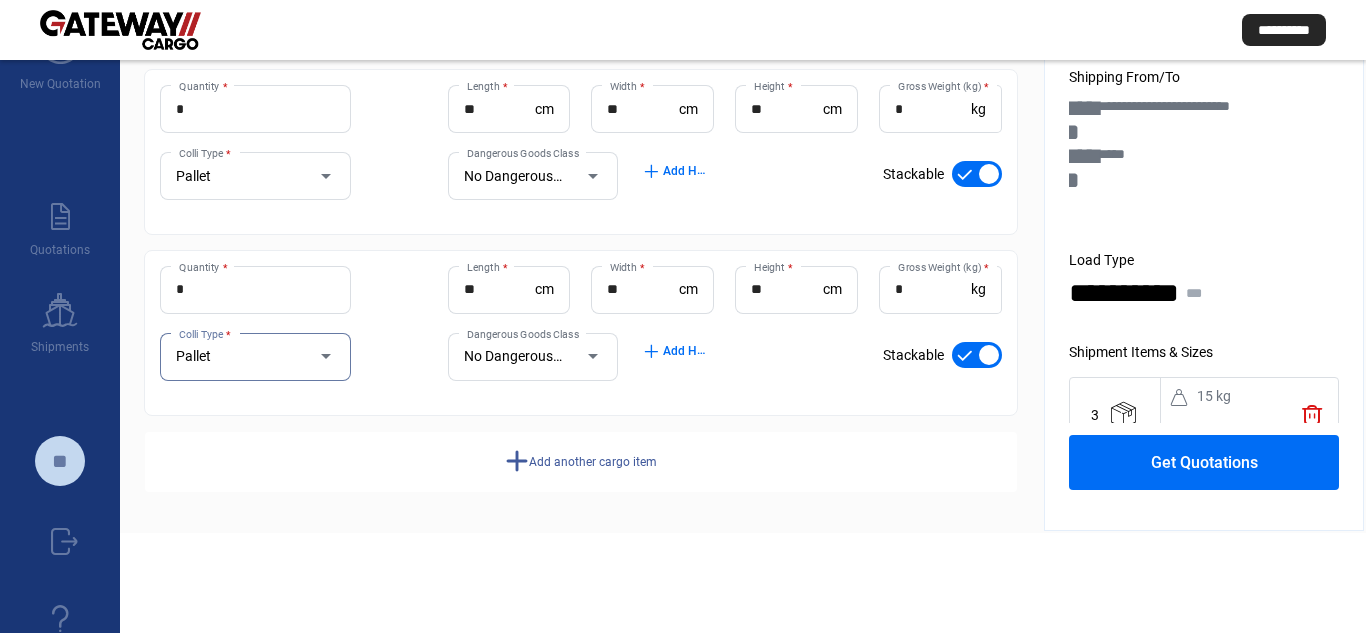 click on "Add another cargo item" at bounding box center [593, 462] 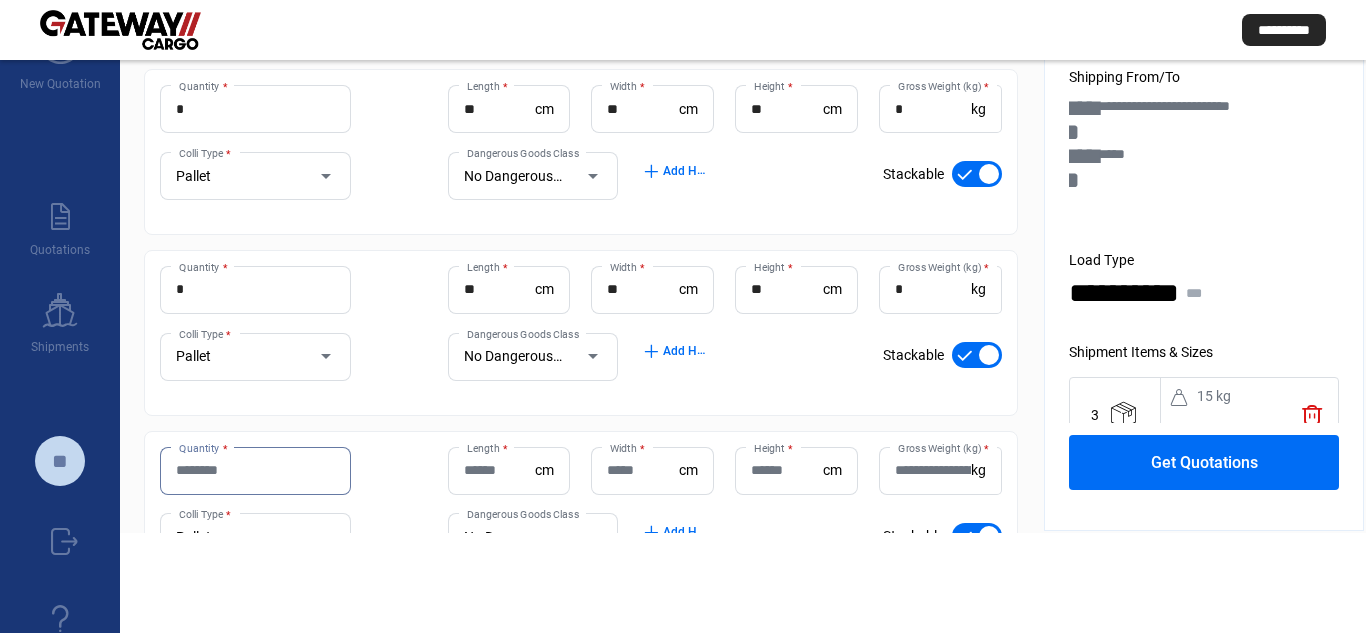 click on "Quantity *" at bounding box center [255, 470] 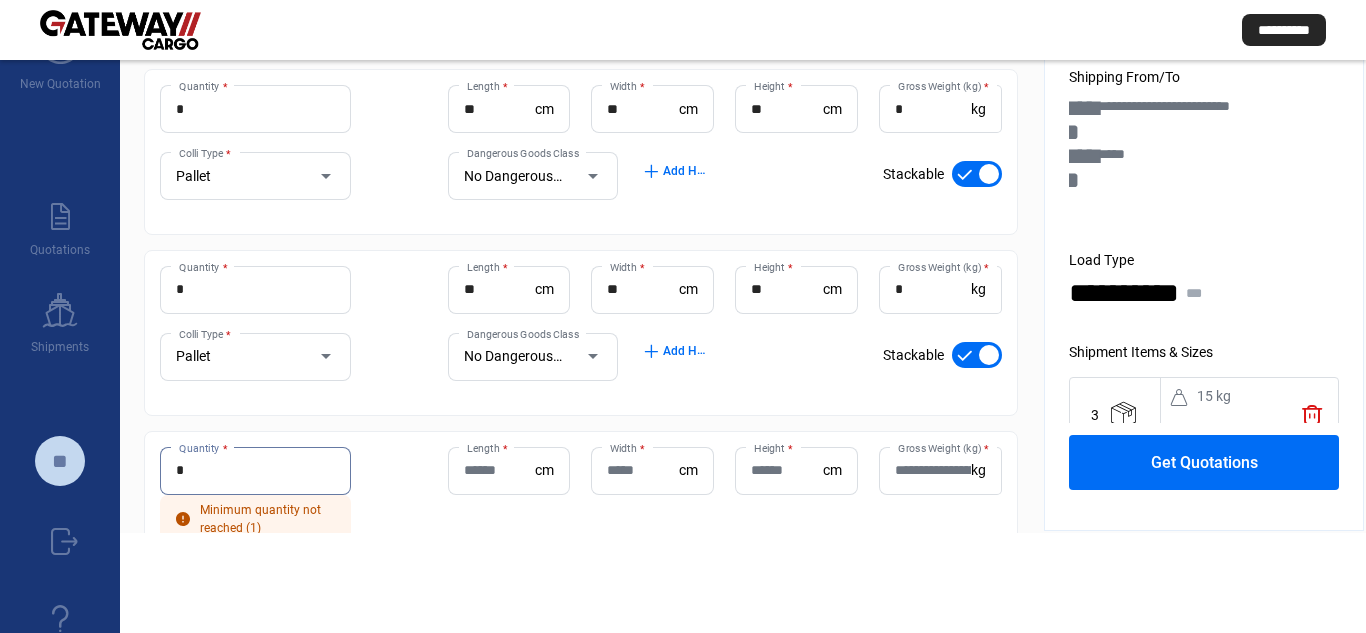 type on "*" 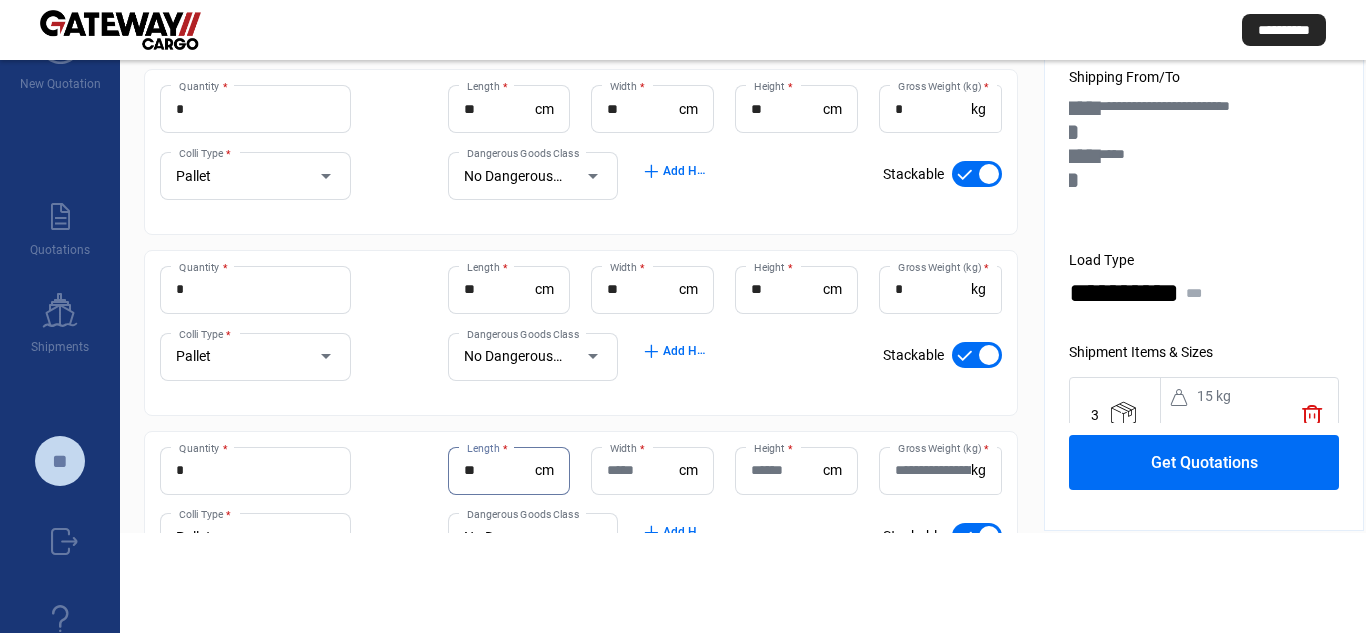 type on "**" 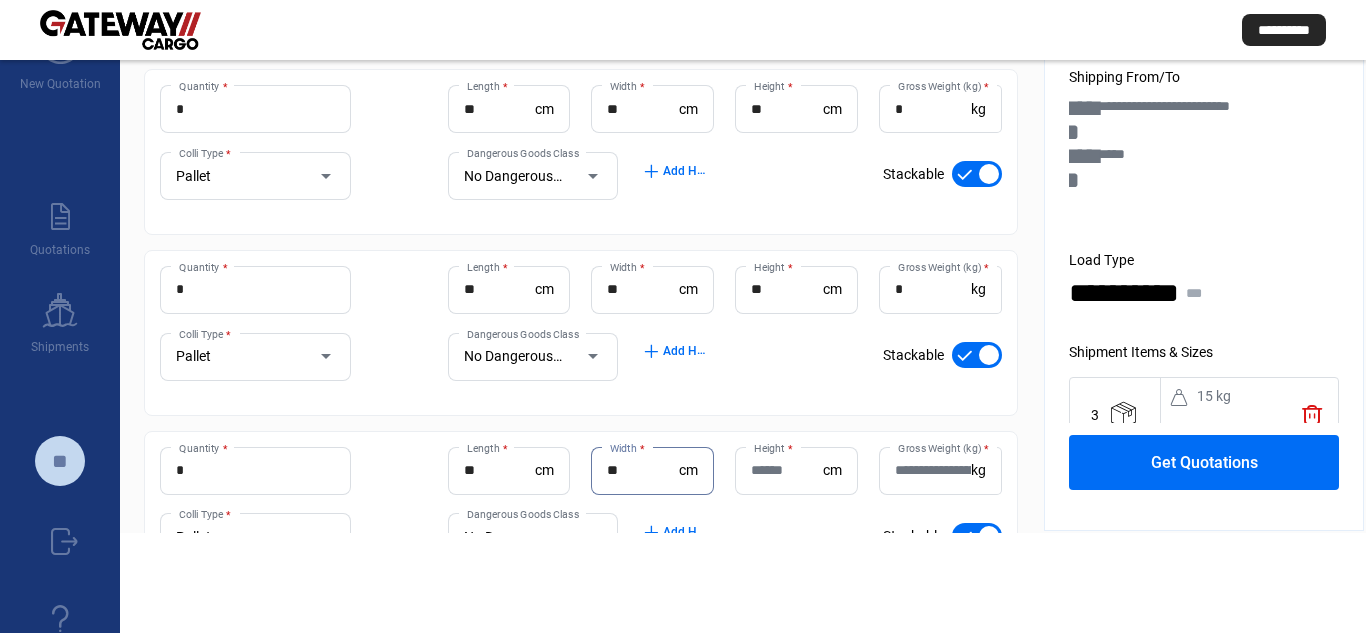 type on "**" 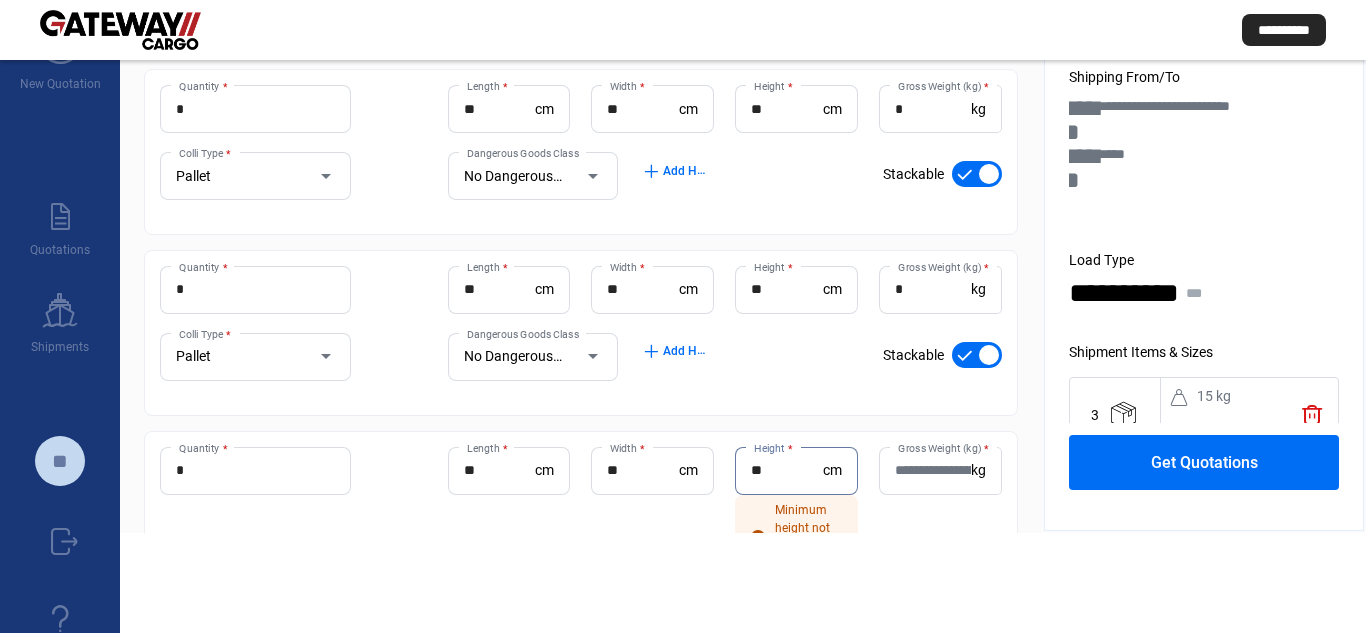 type on "**" 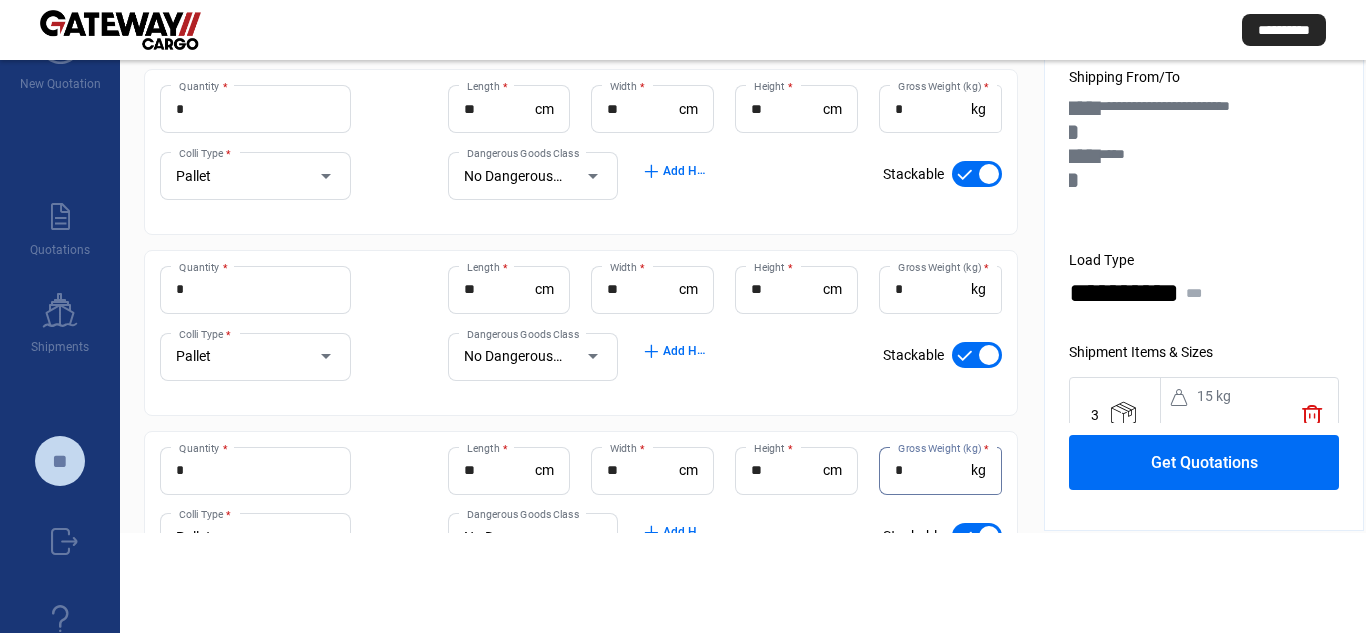 type on "*" 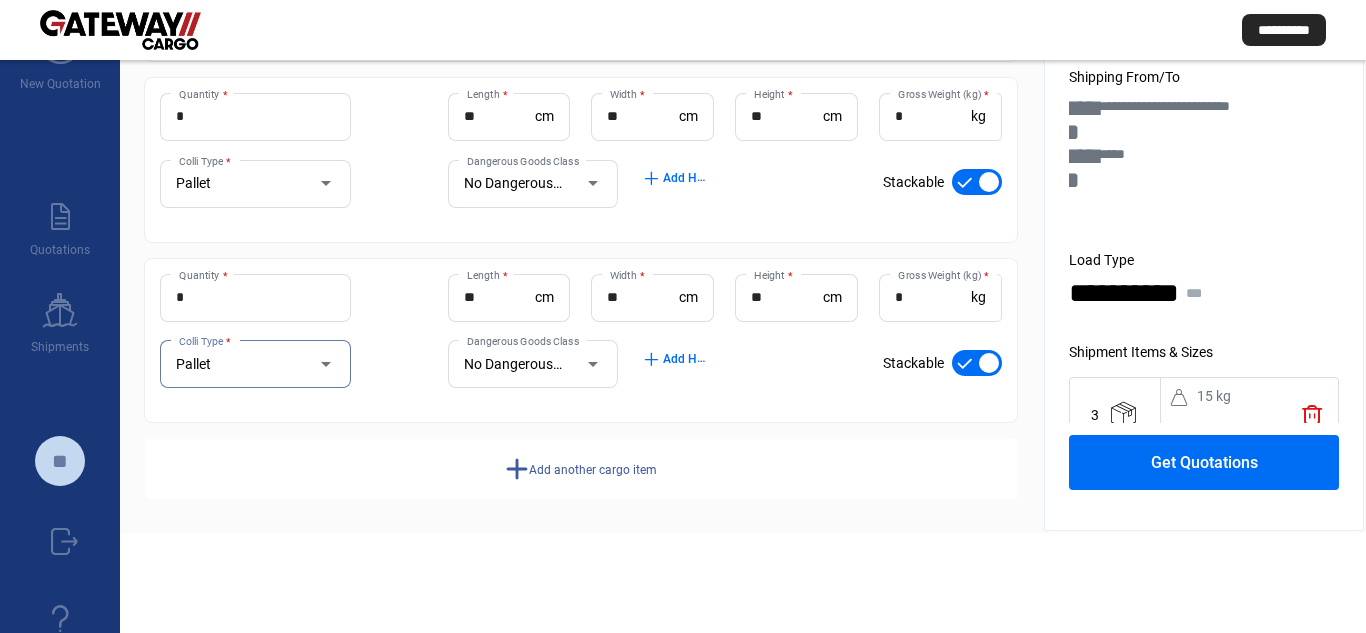 scroll, scrollTop: 552, scrollLeft: 0, axis: vertical 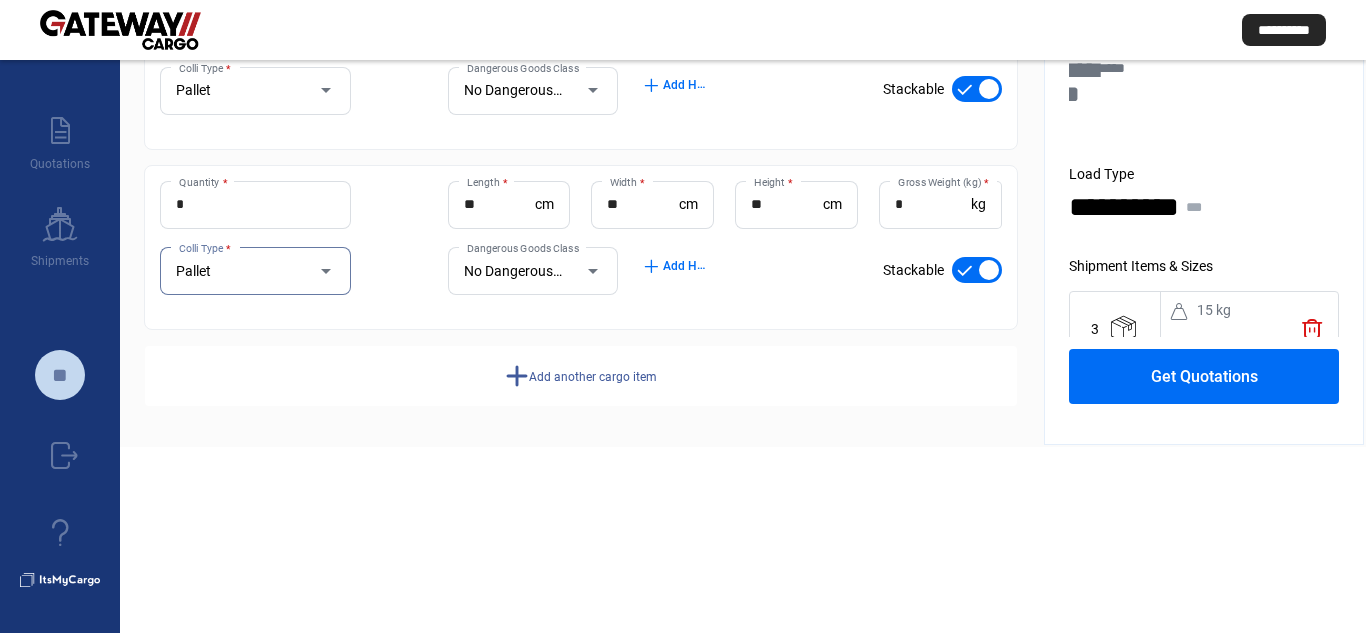 click on "Add another cargo item" at bounding box center [593, 377] 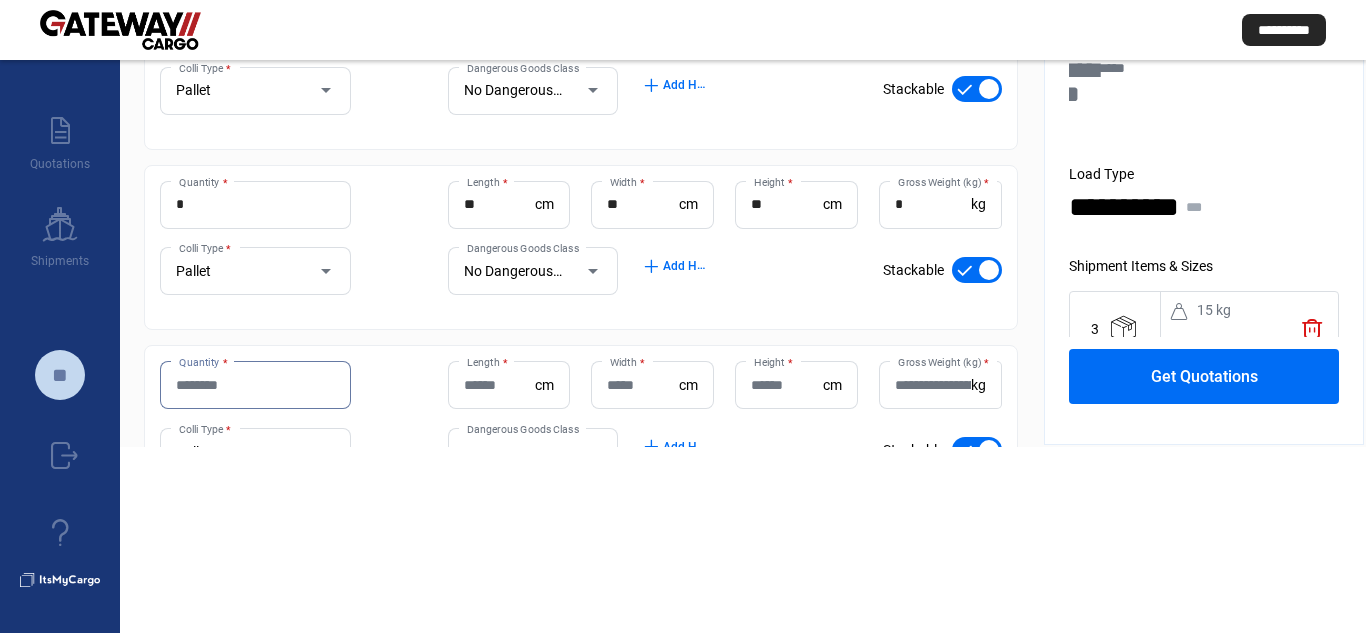 click on "Quantity *" at bounding box center (255, 385) 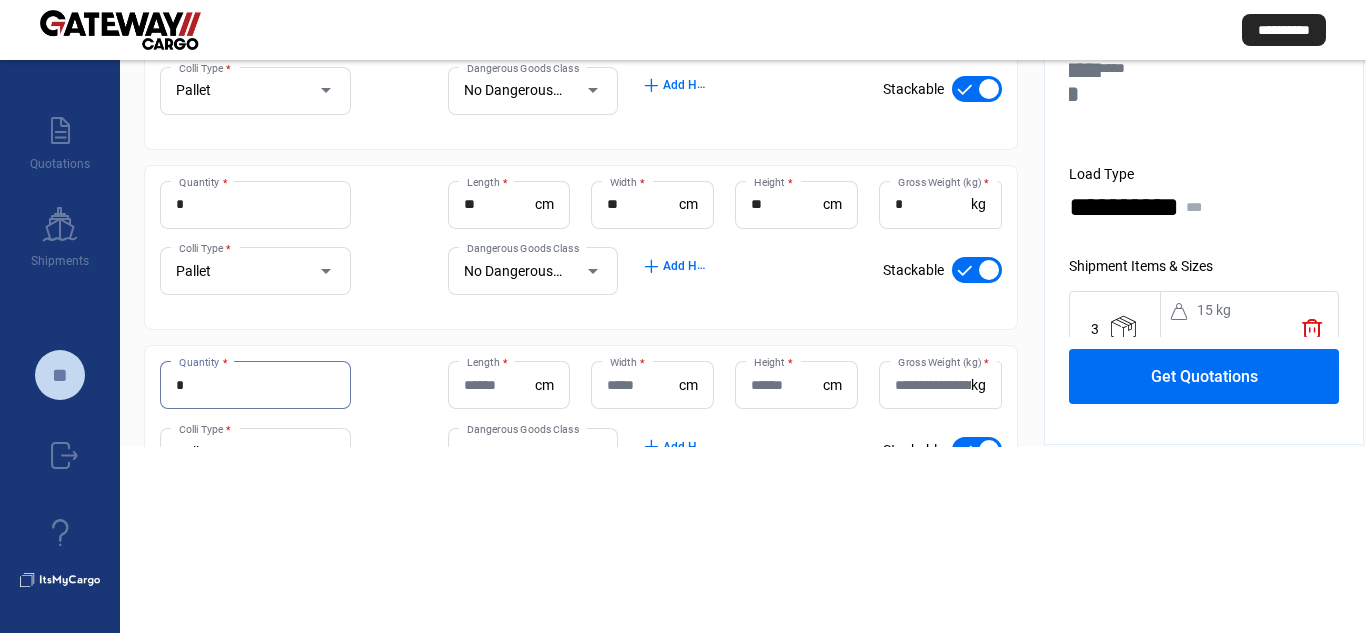 type on "*" 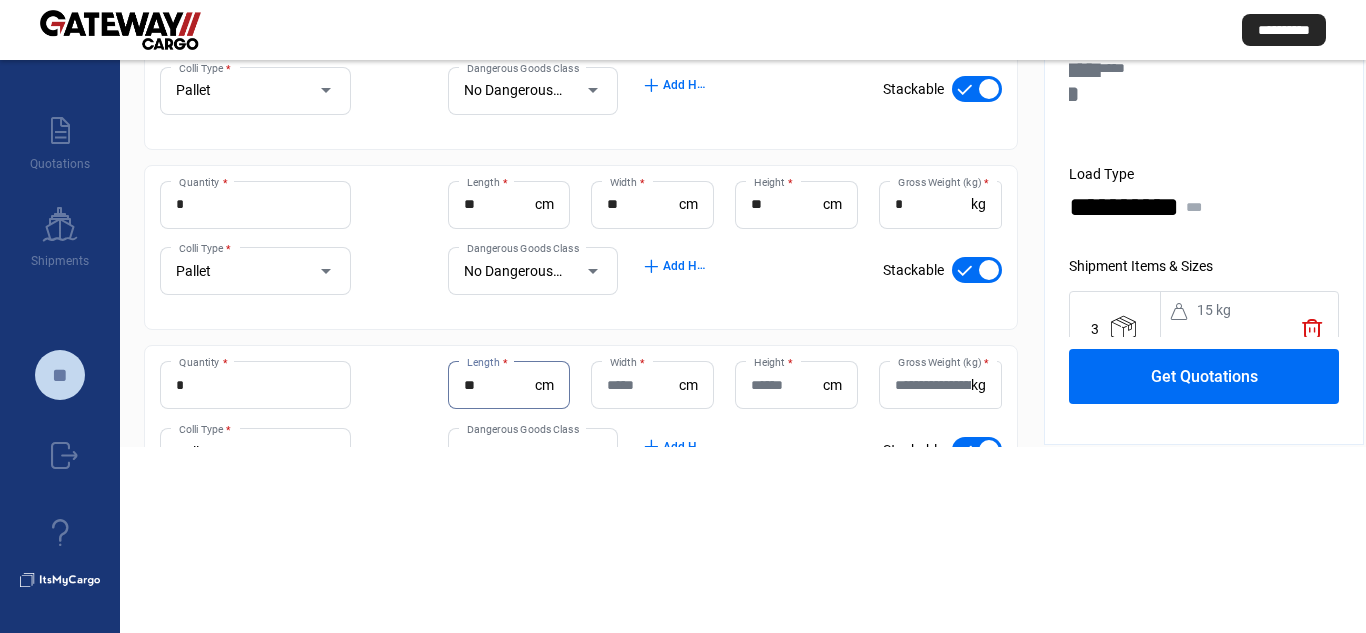 type on "**" 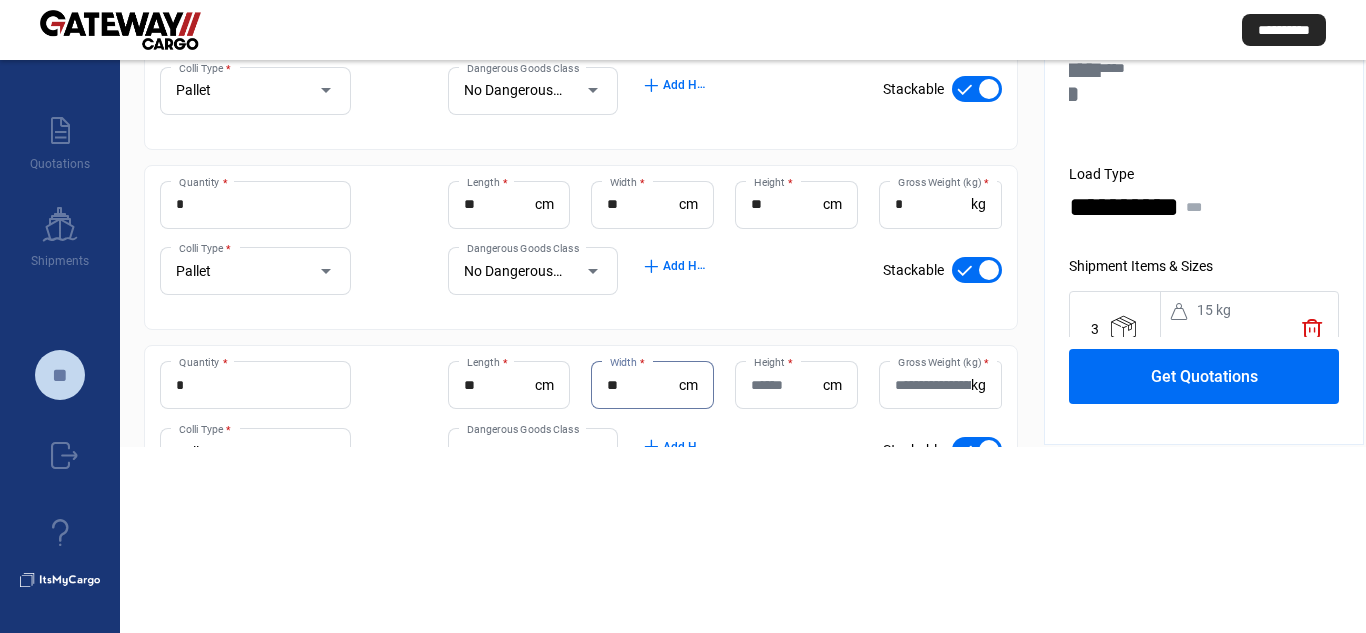 type on "**" 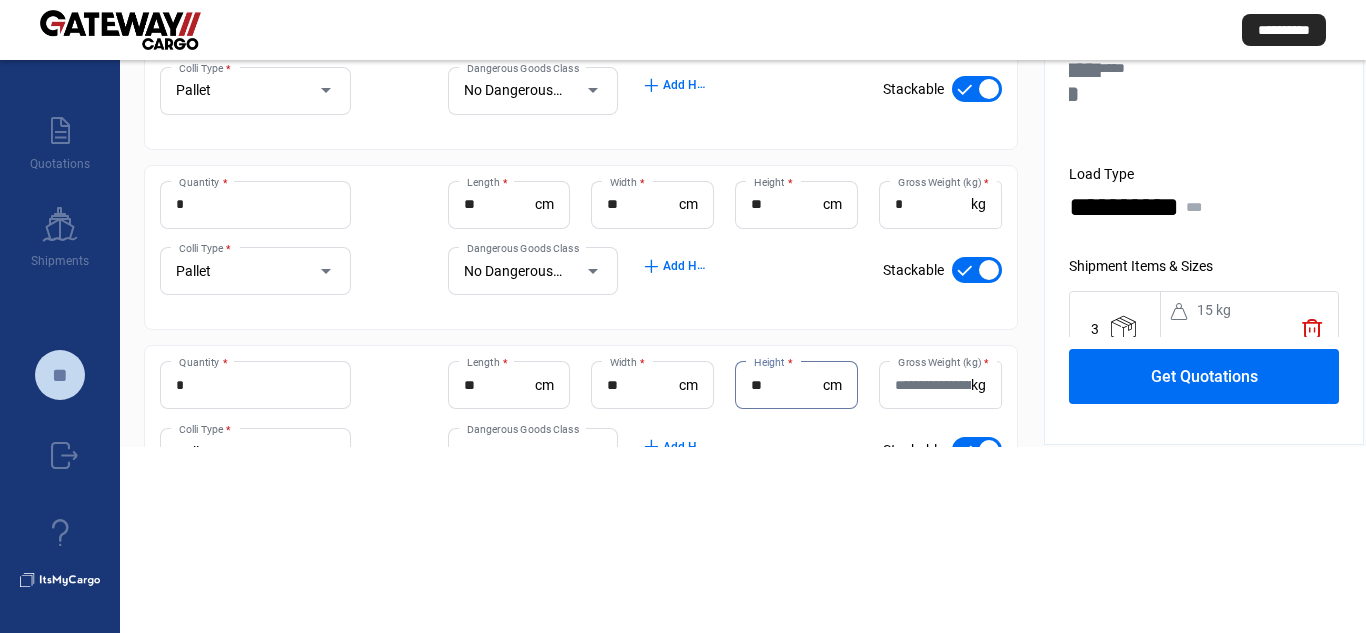 type on "**" 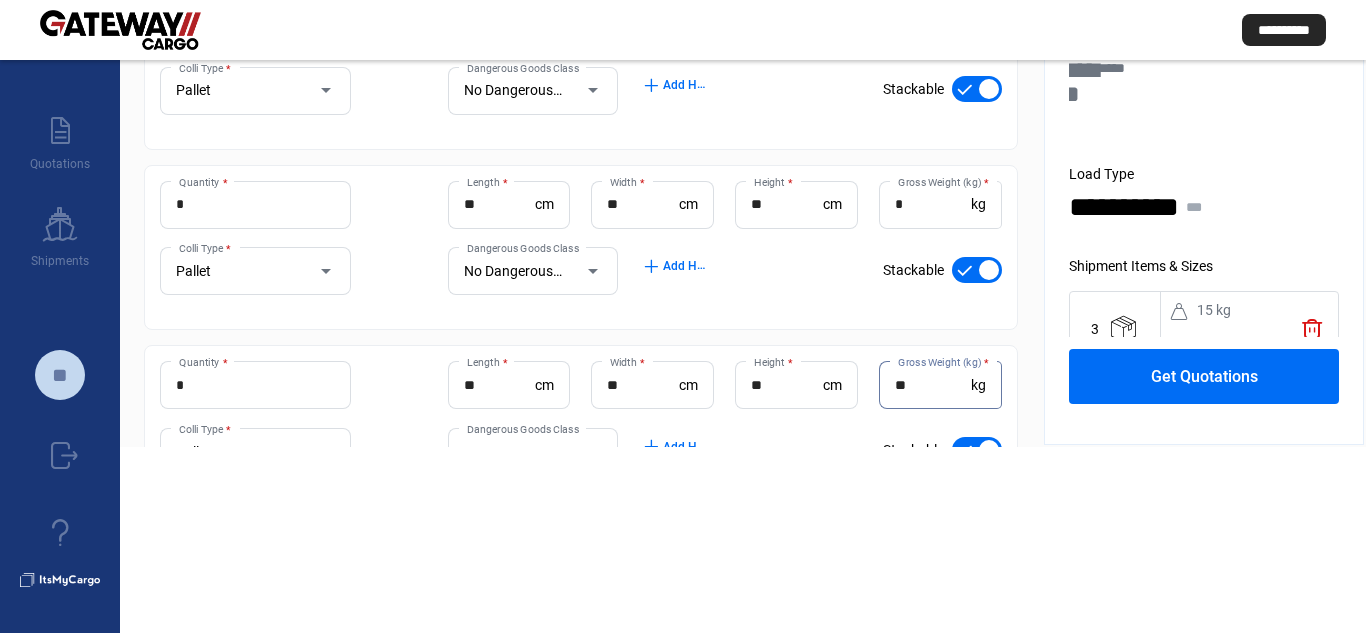 type on "**" 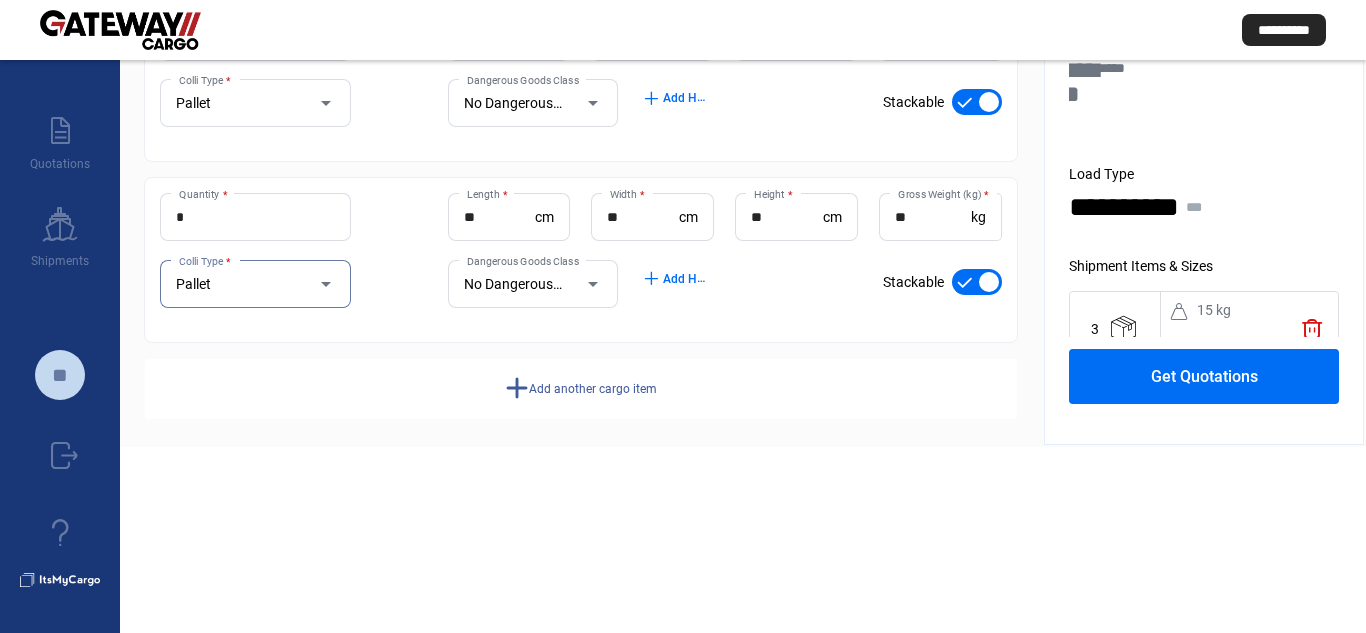 scroll, scrollTop: 733, scrollLeft: 0, axis: vertical 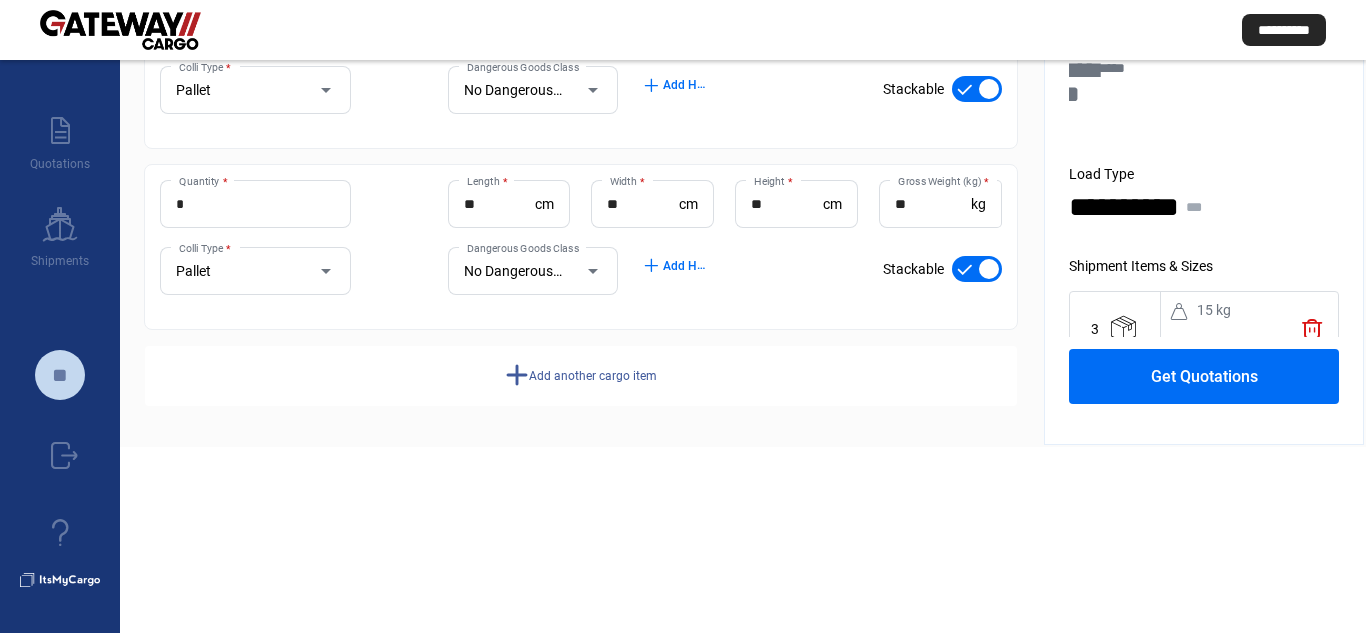 click on "Add another cargo item" at bounding box center [593, 376] 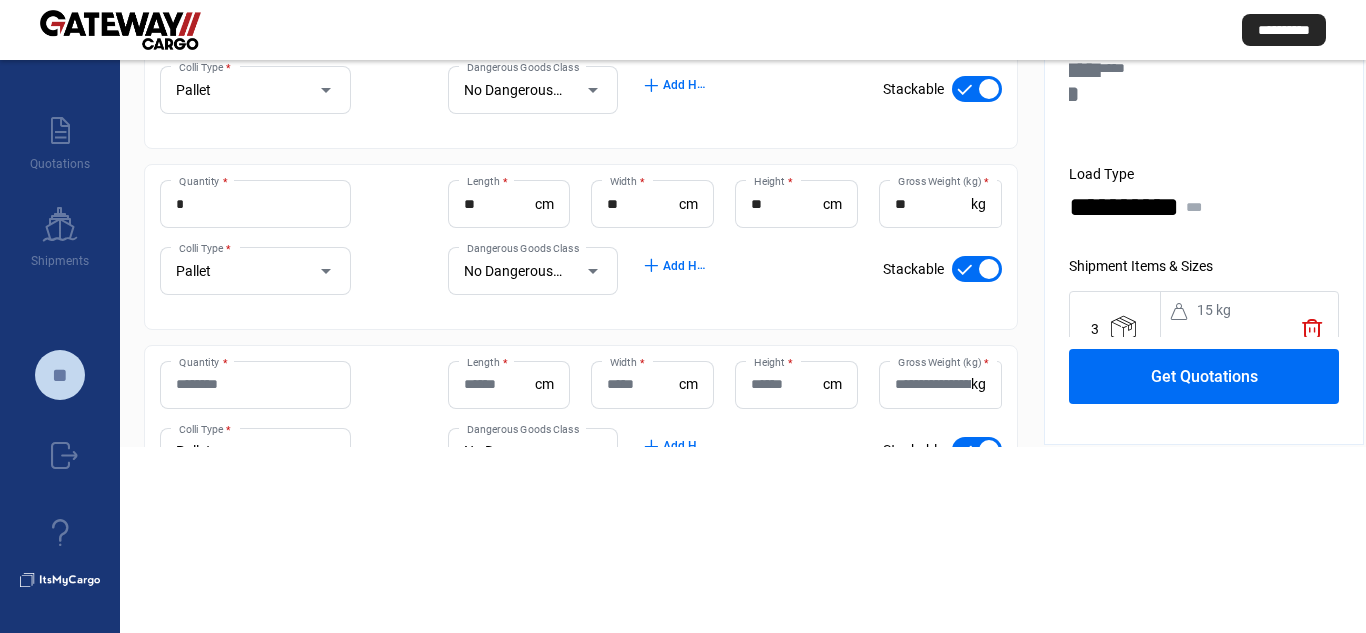 click on "Quantity *" at bounding box center (255, 384) 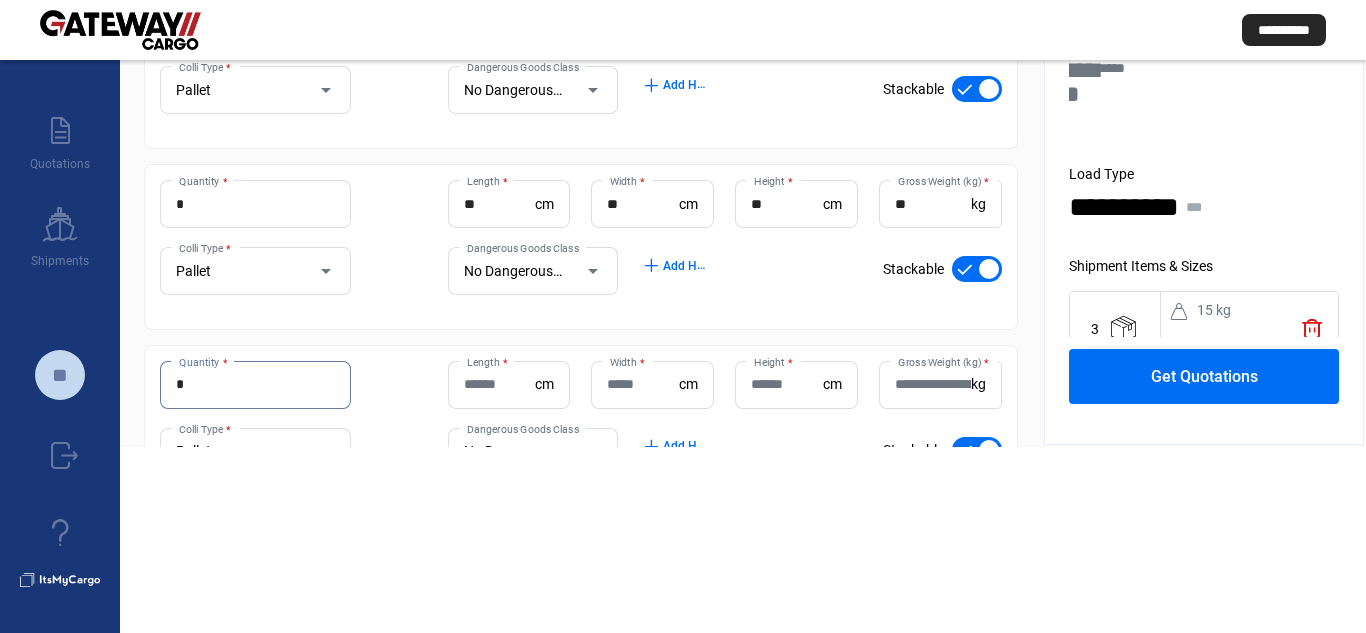 type on "*" 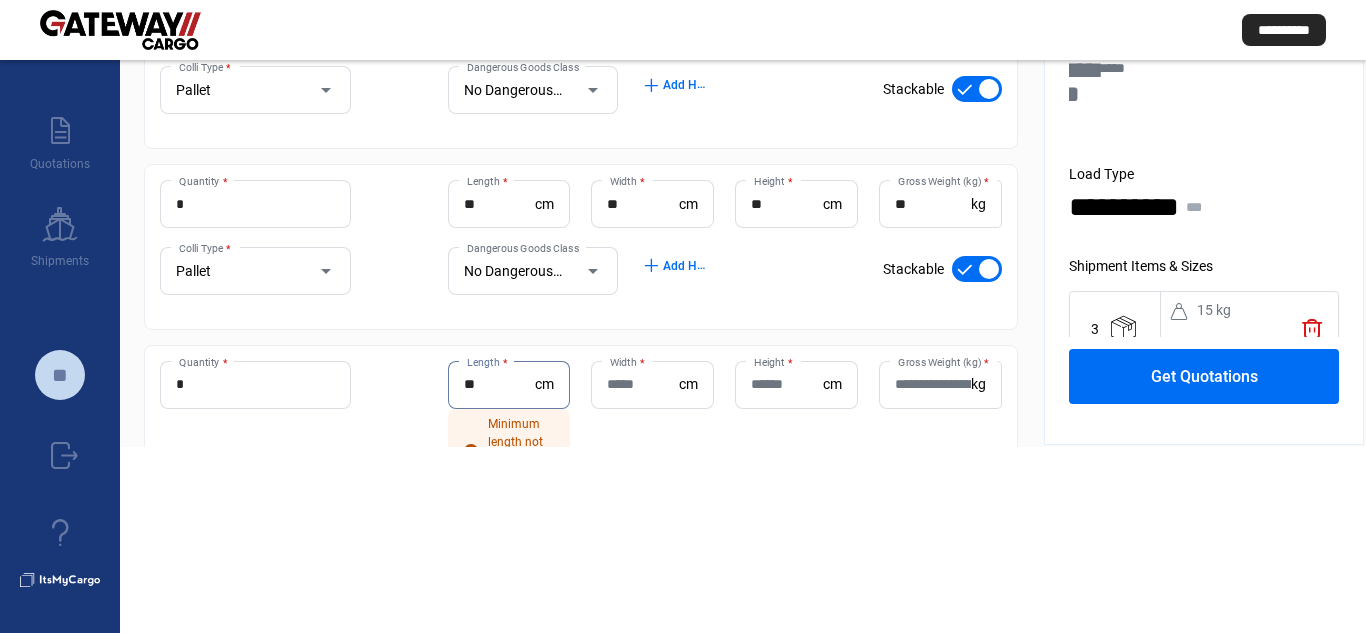type on "**" 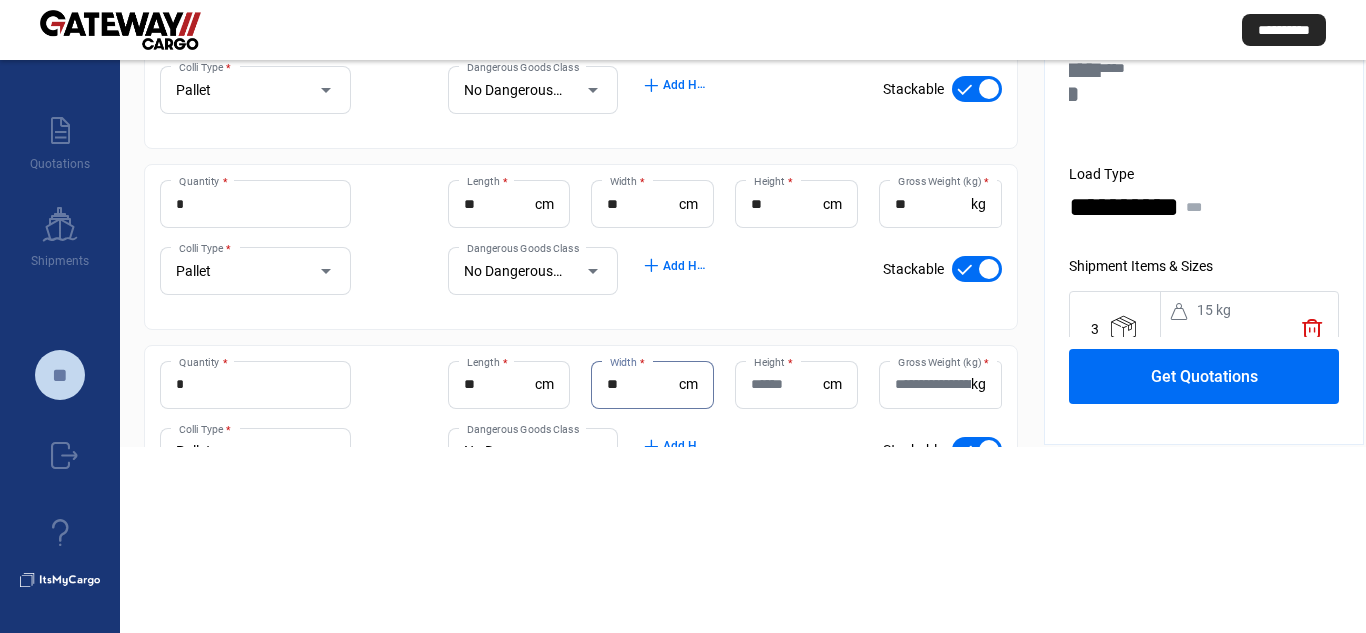 type on "**" 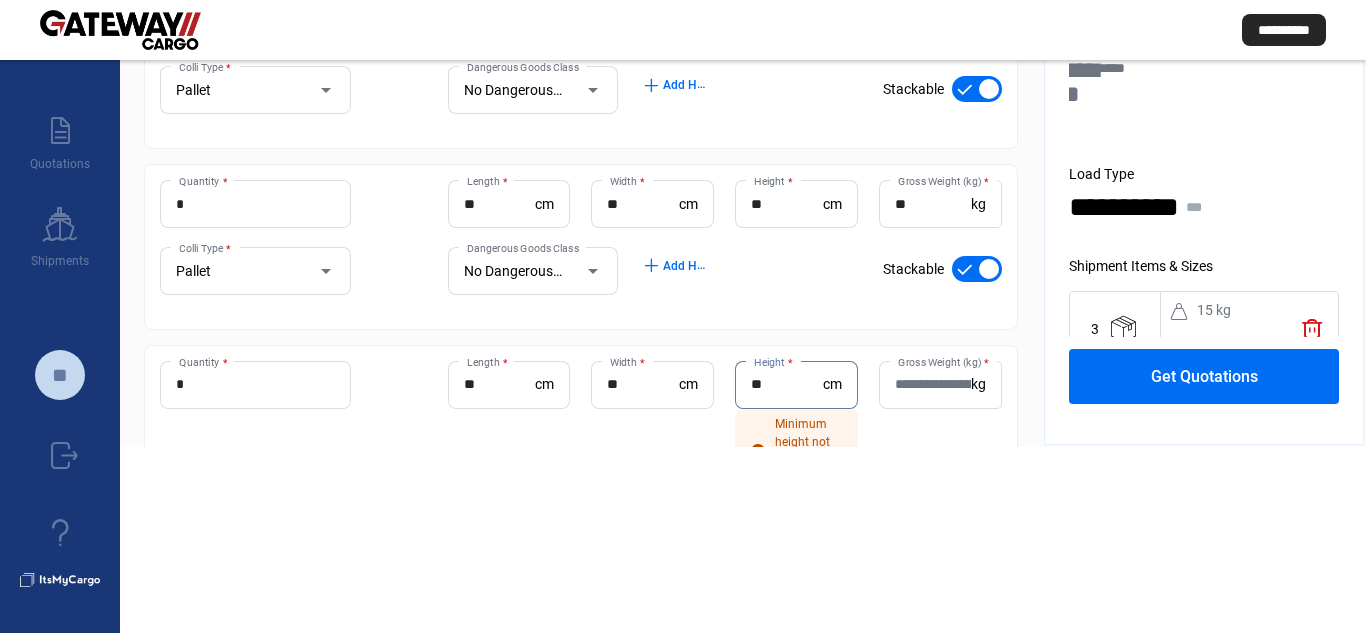 type on "**" 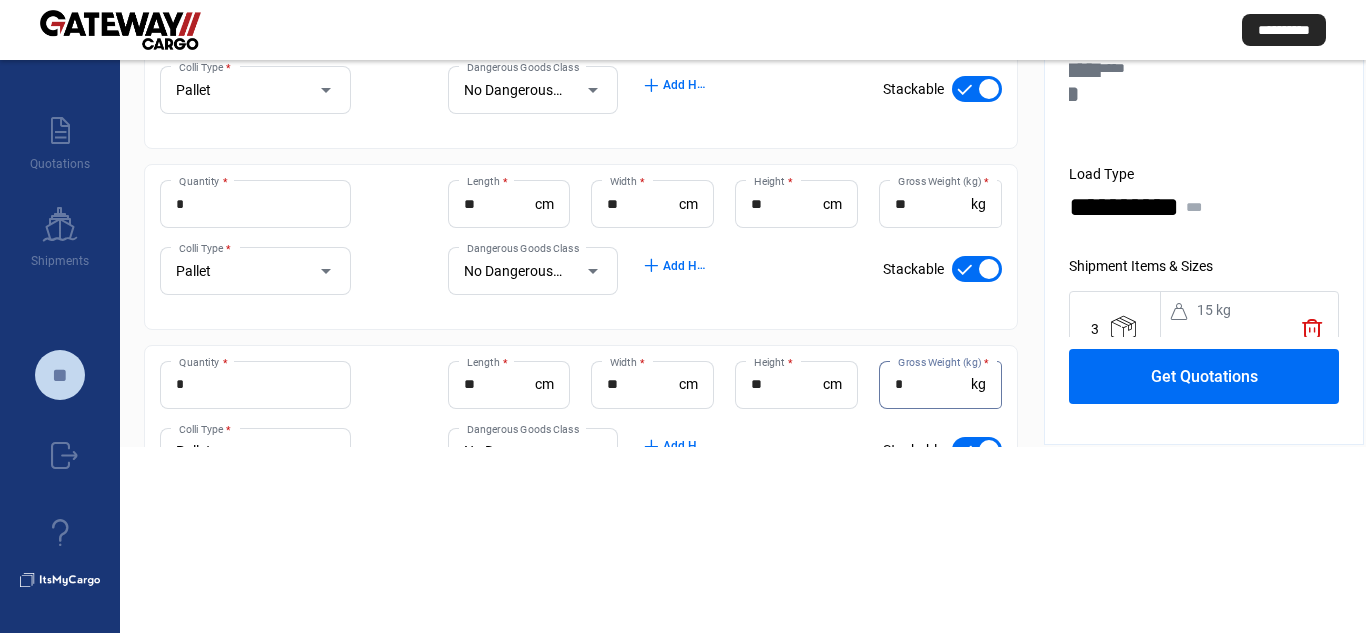 type on "*" 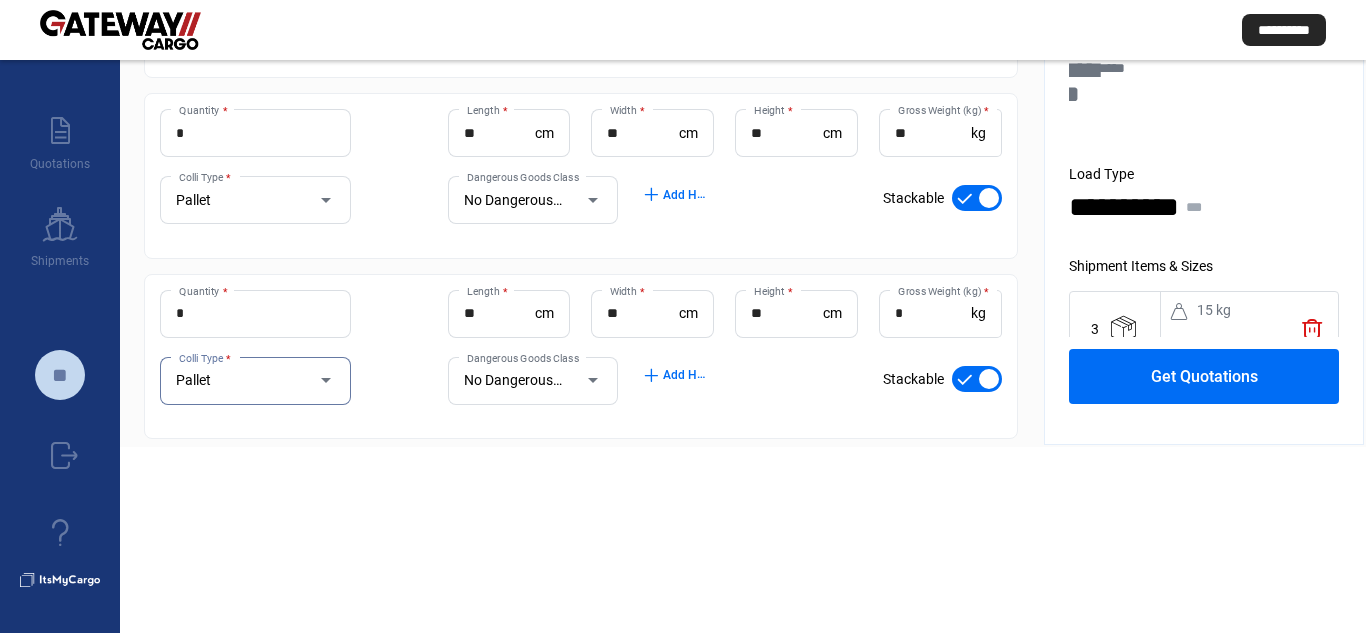 scroll, scrollTop: 913, scrollLeft: 0, axis: vertical 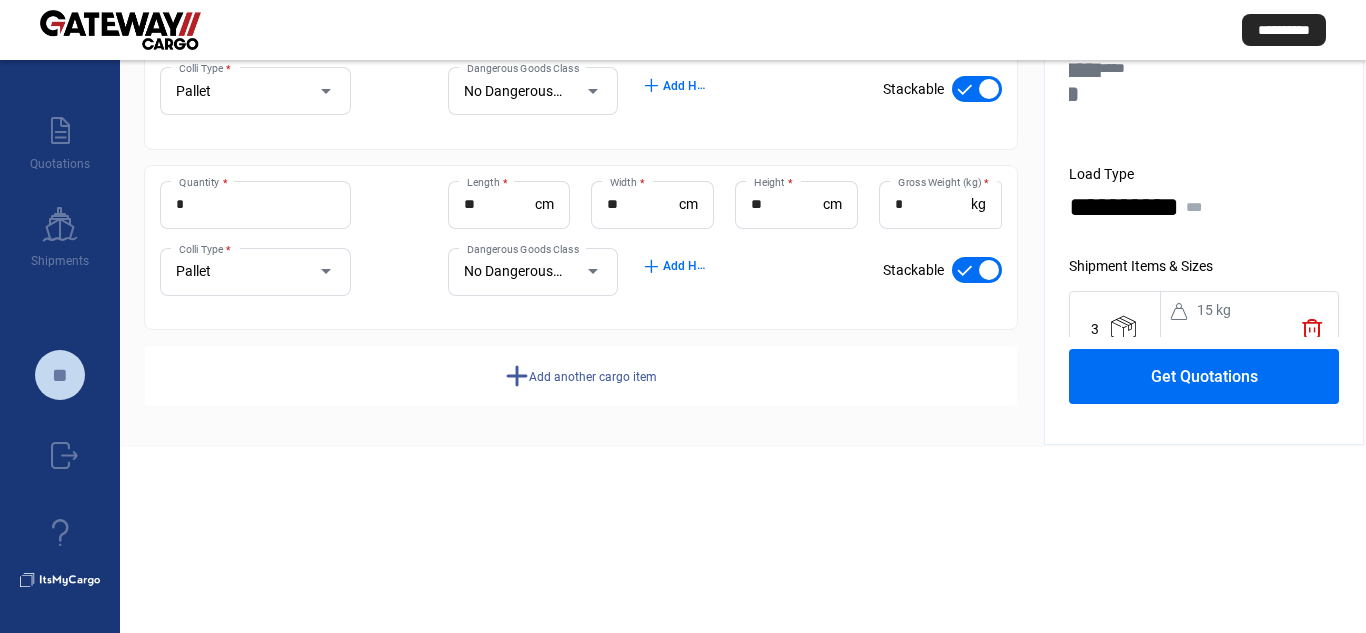 click on "Add another cargo item" at bounding box center (593, 377) 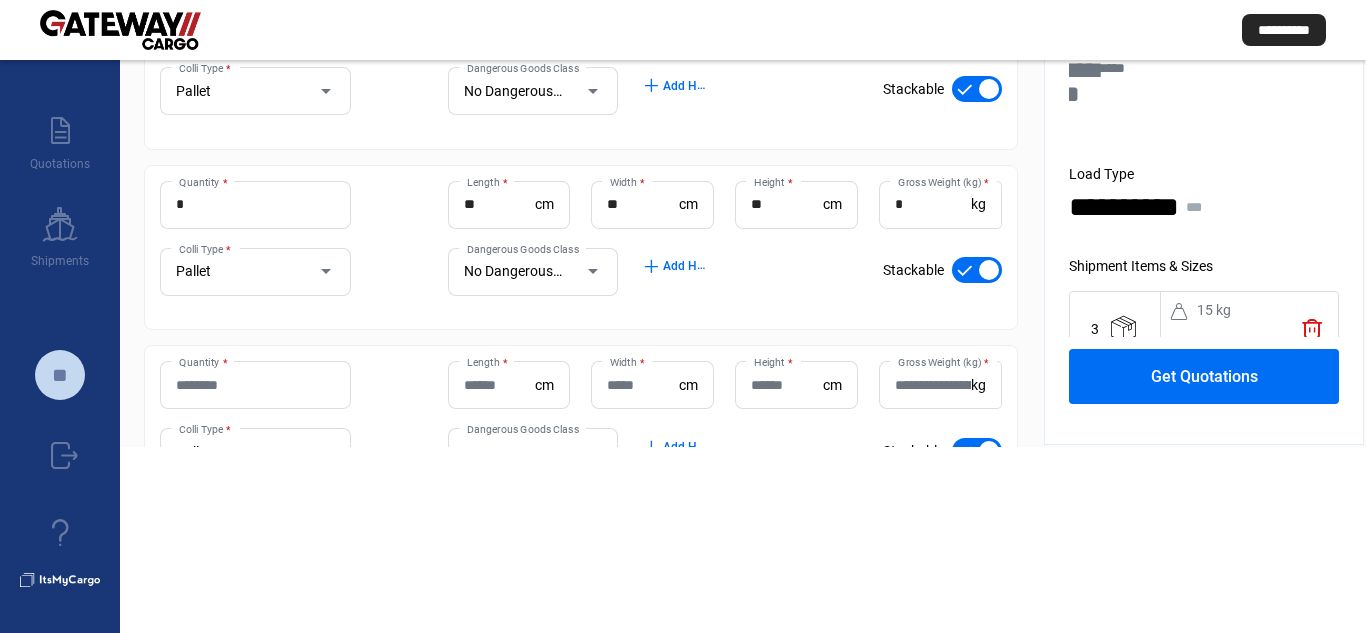 click on "Quantity *" at bounding box center (255, 385) 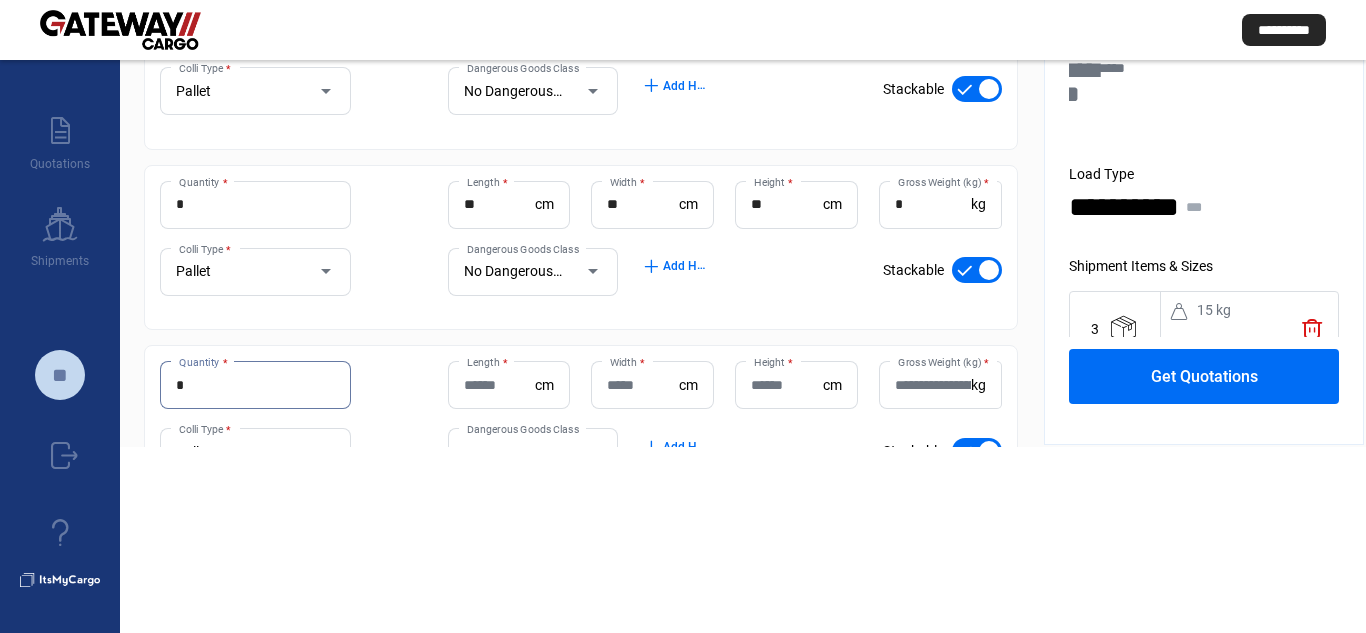 type on "*" 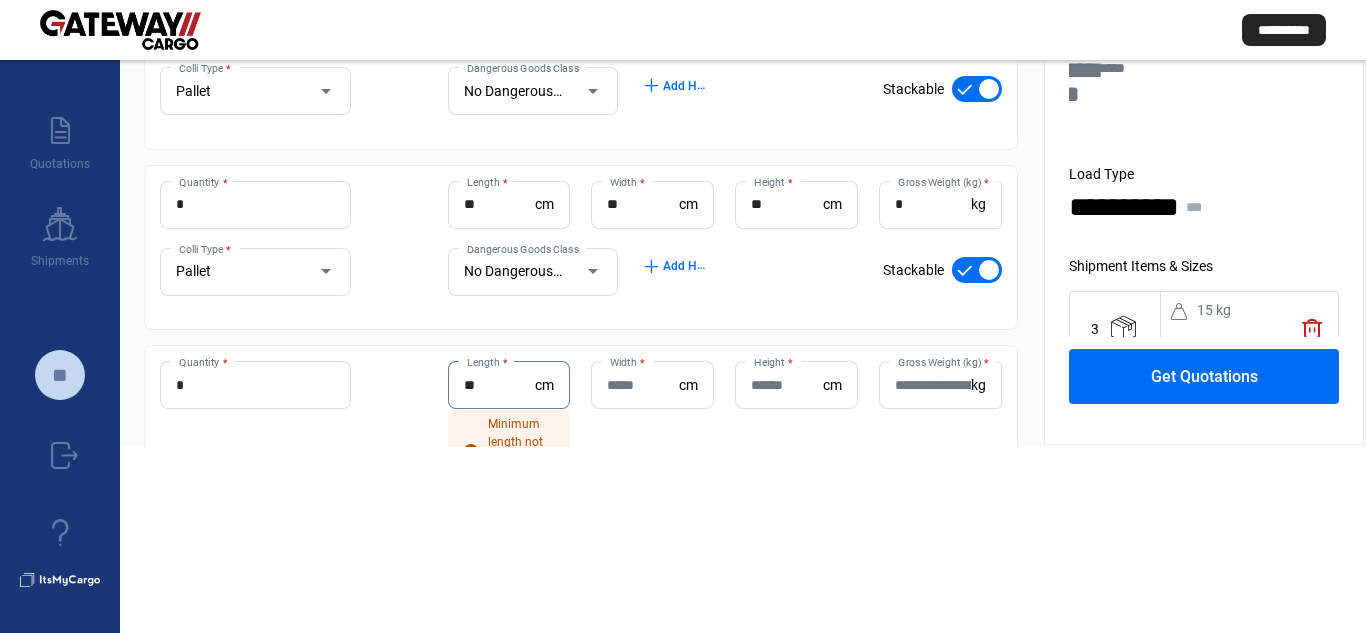 type on "**" 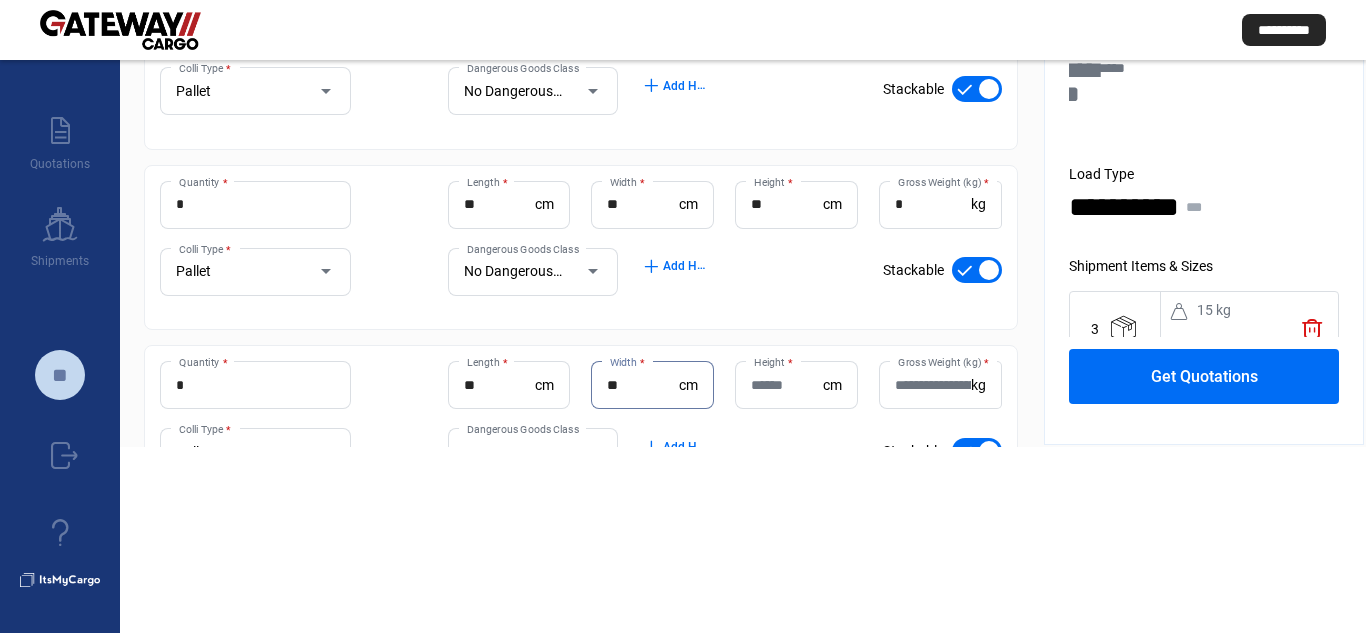 type on "**" 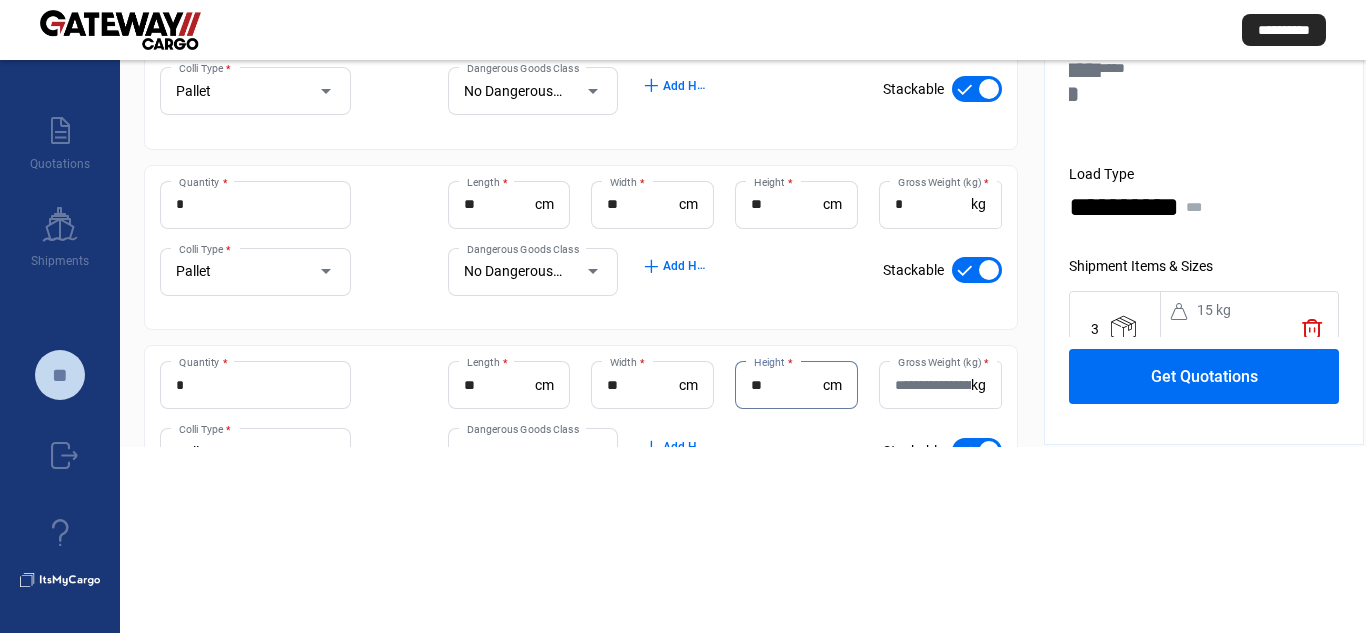 type on "**" 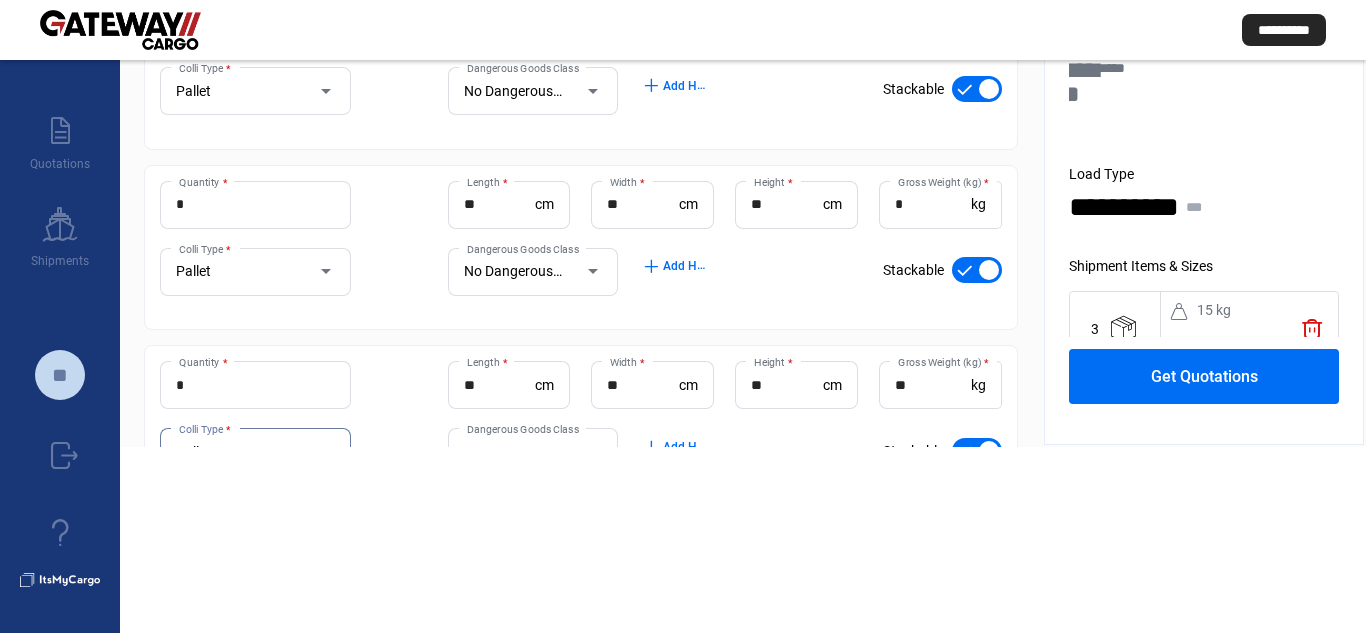 scroll, scrollTop: 930, scrollLeft: 0, axis: vertical 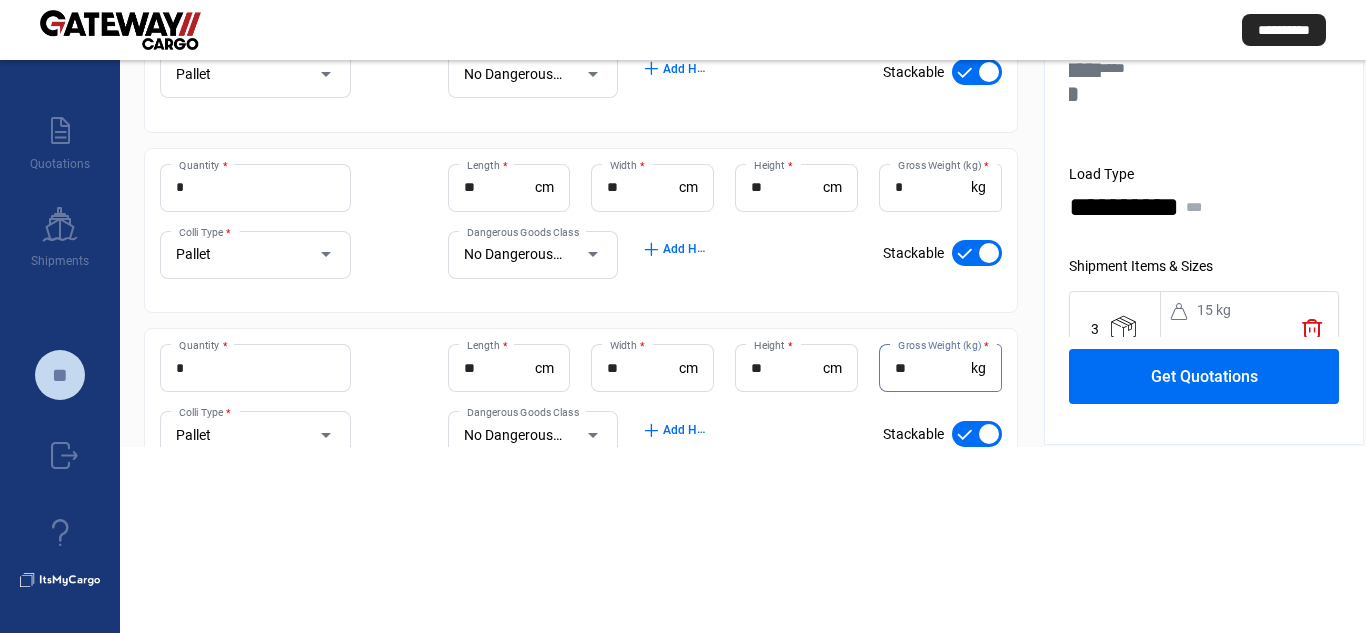 drag, startPoint x: 926, startPoint y: 365, endPoint x: 883, endPoint y: 361, distance: 43.185646 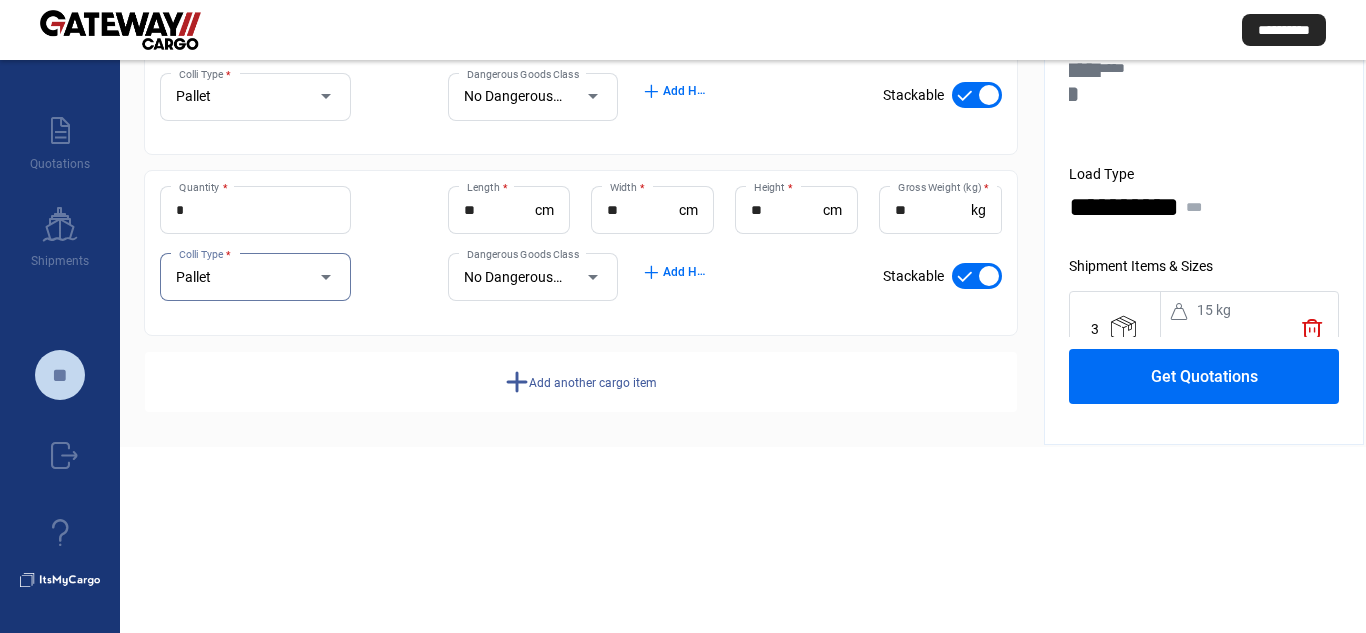 scroll, scrollTop: 1094, scrollLeft: 0, axis: vertical 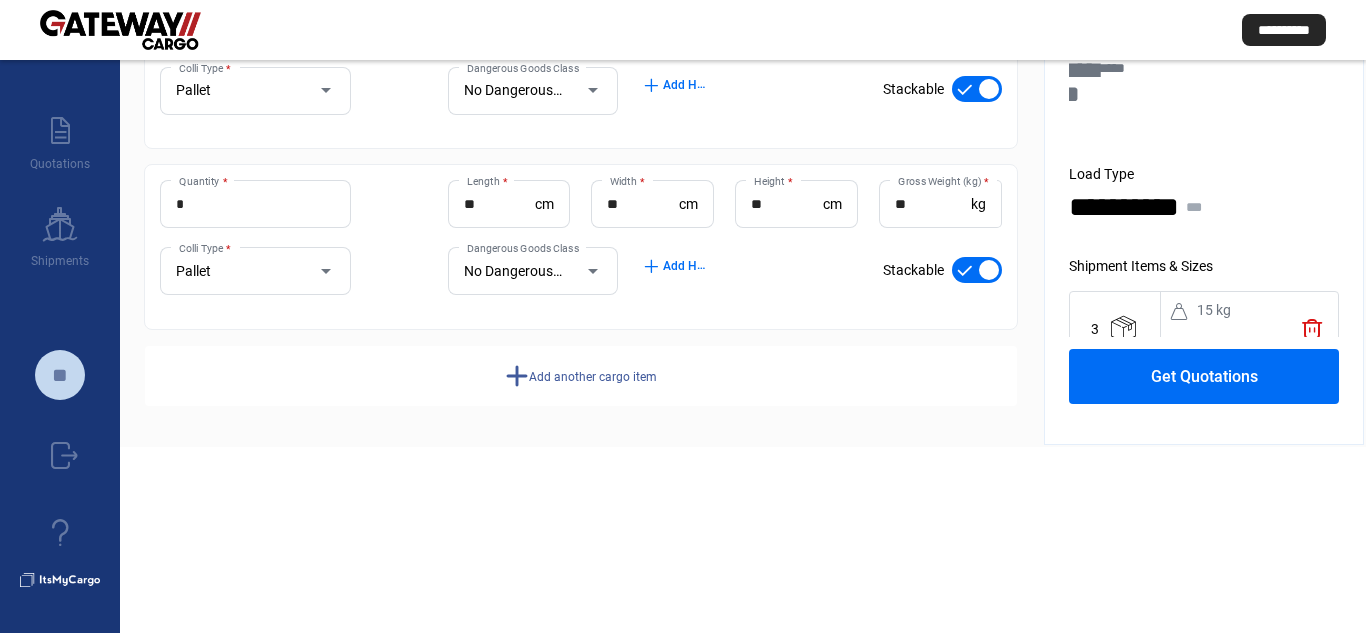 click on "Add another cargo item" at bounding box center (593, 376) 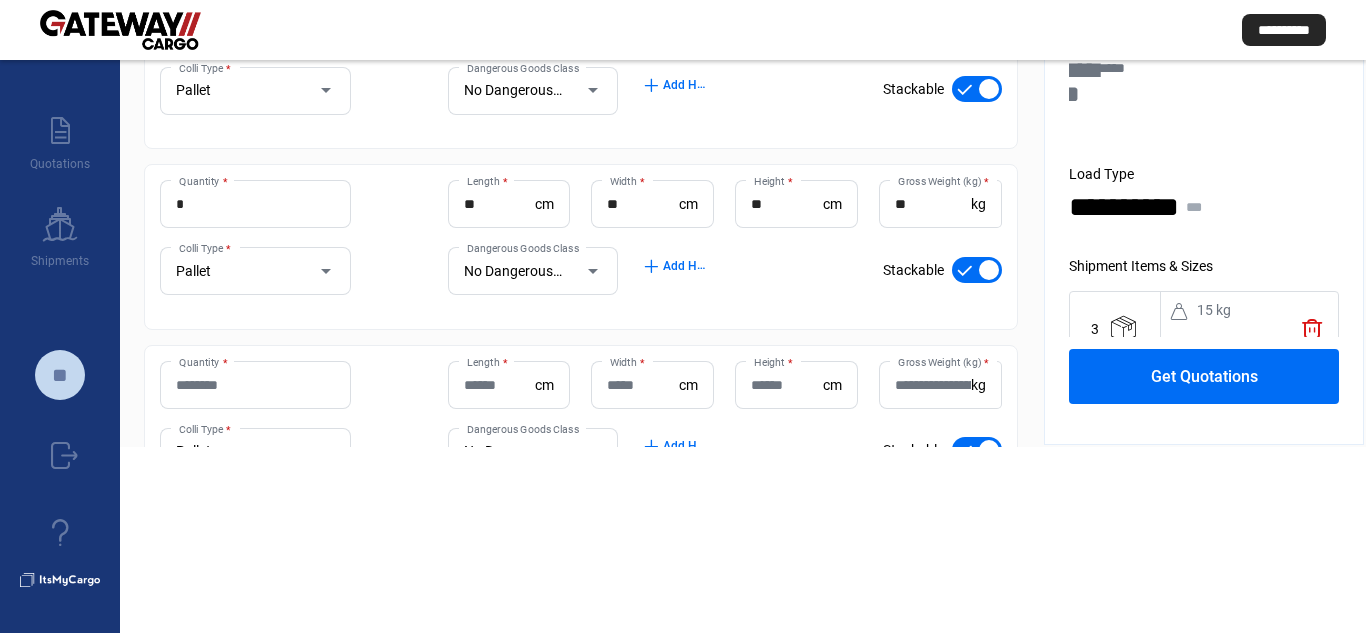 click on "Quantity *" at bounding box center (255, 385) 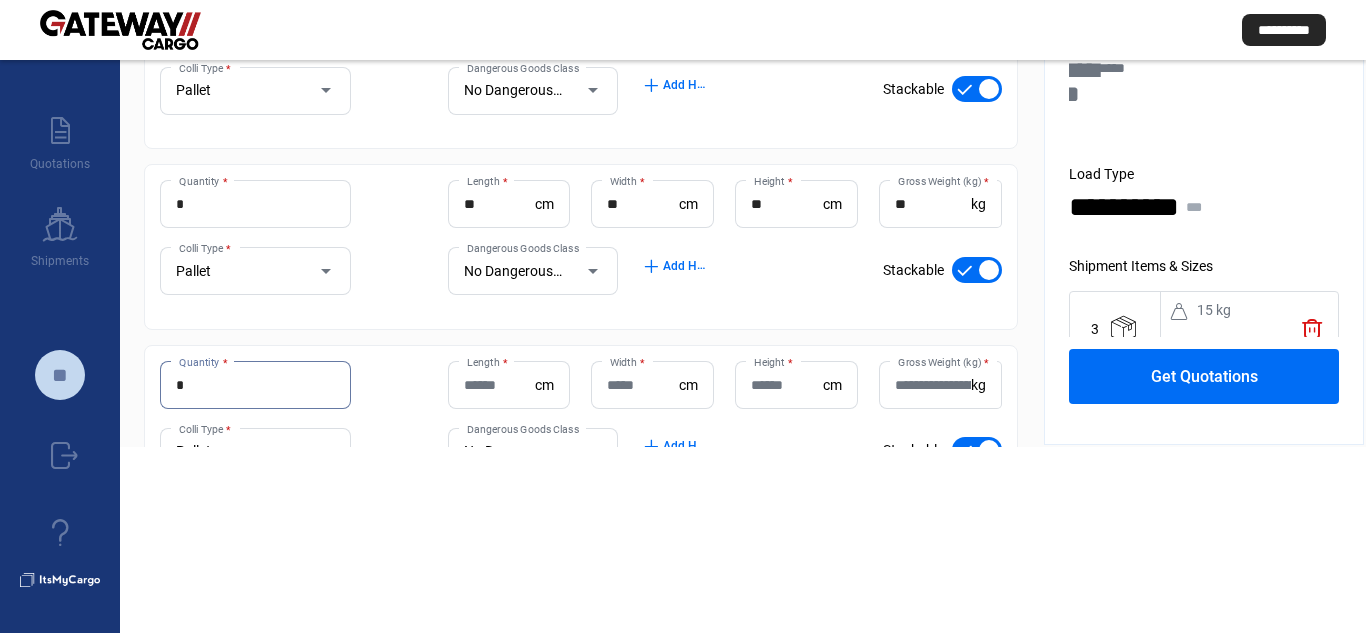type on "*" 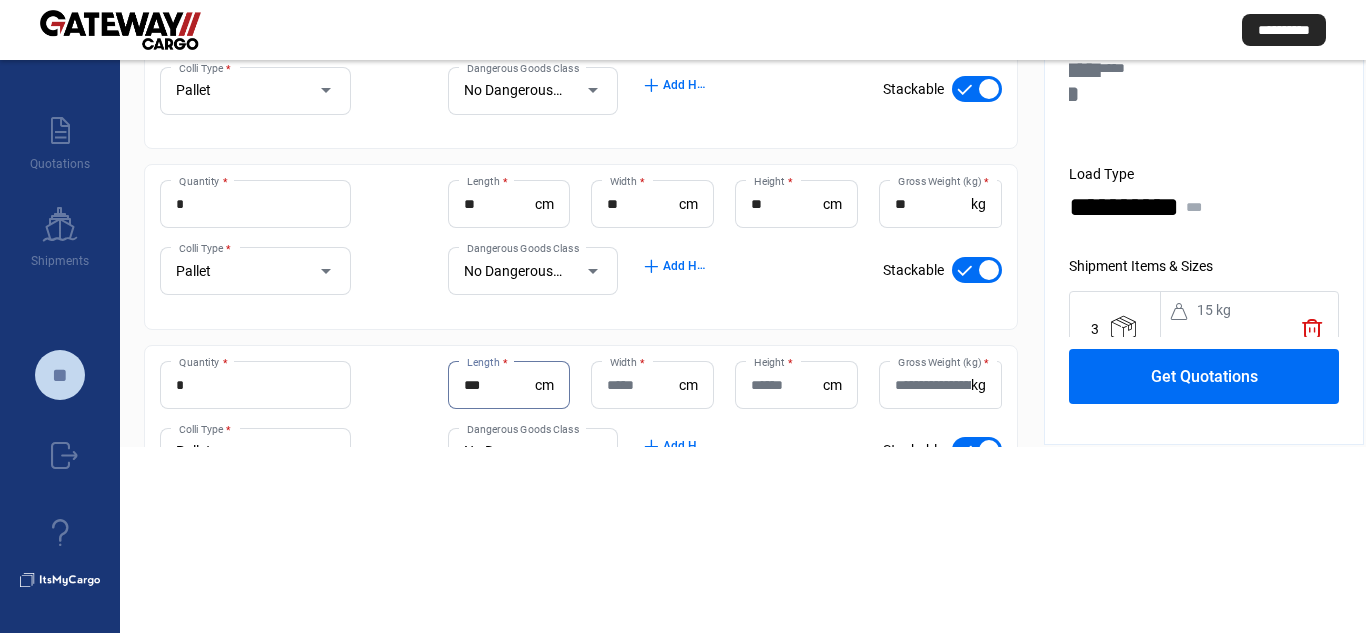 type on "***" 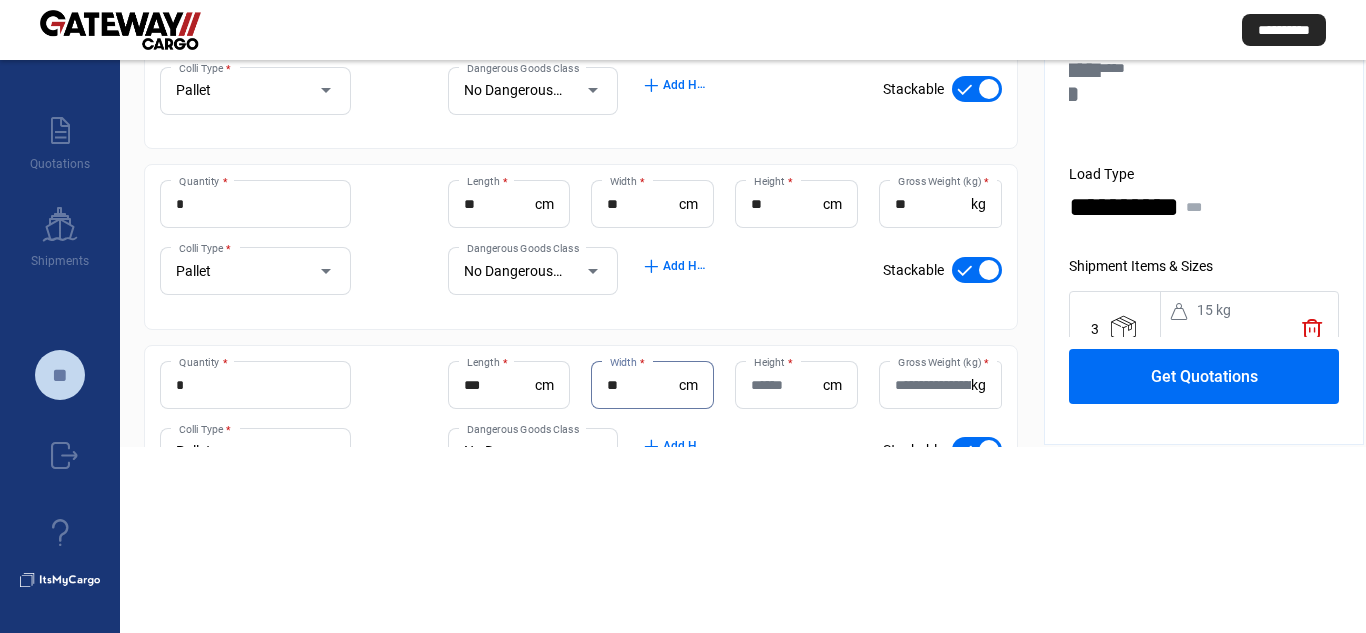 type on "**" 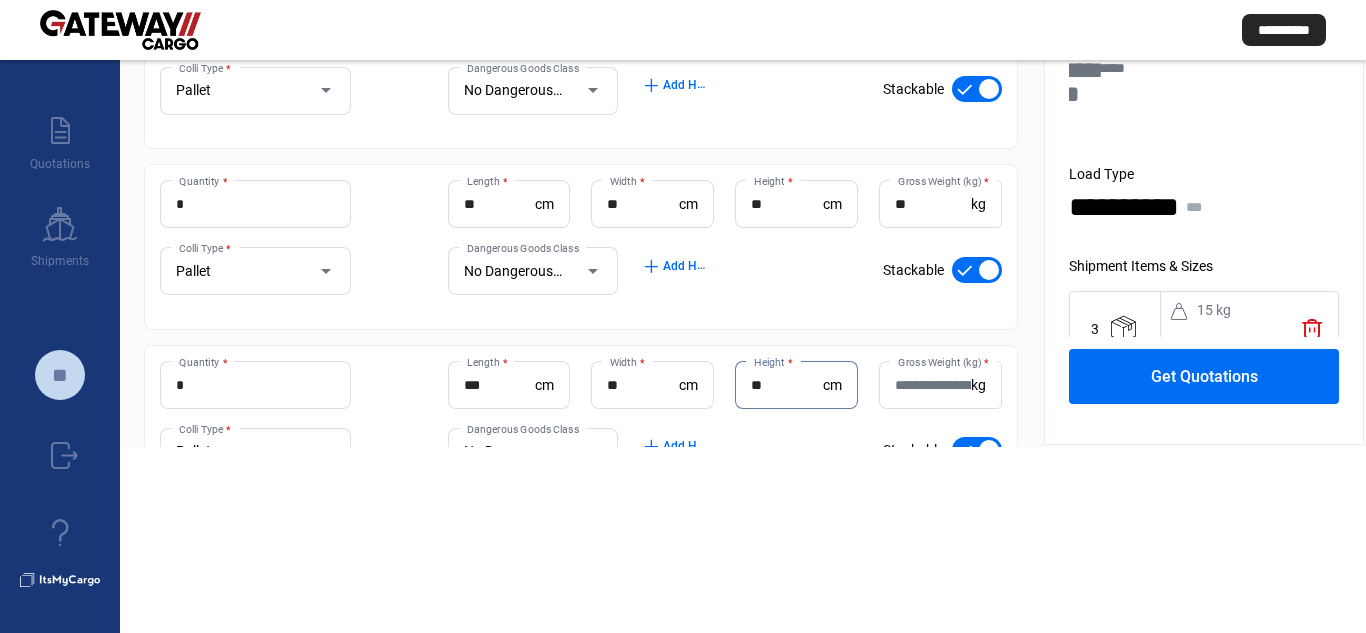 type on "**" 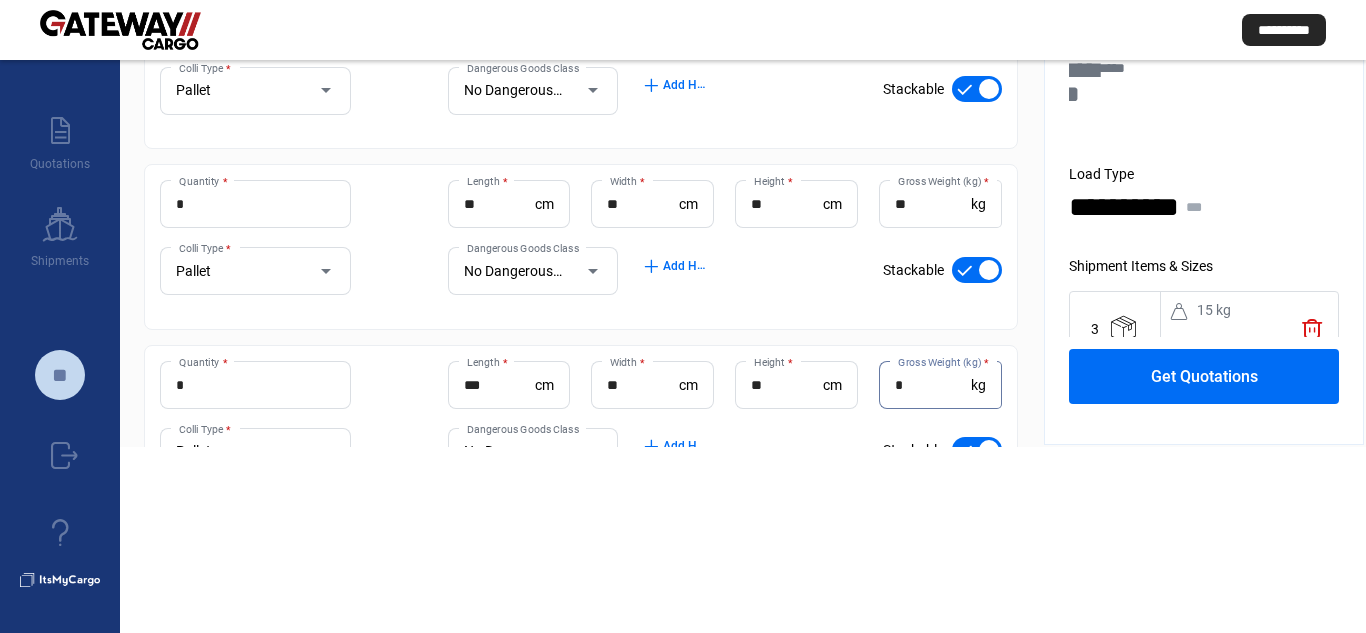 type on "*" 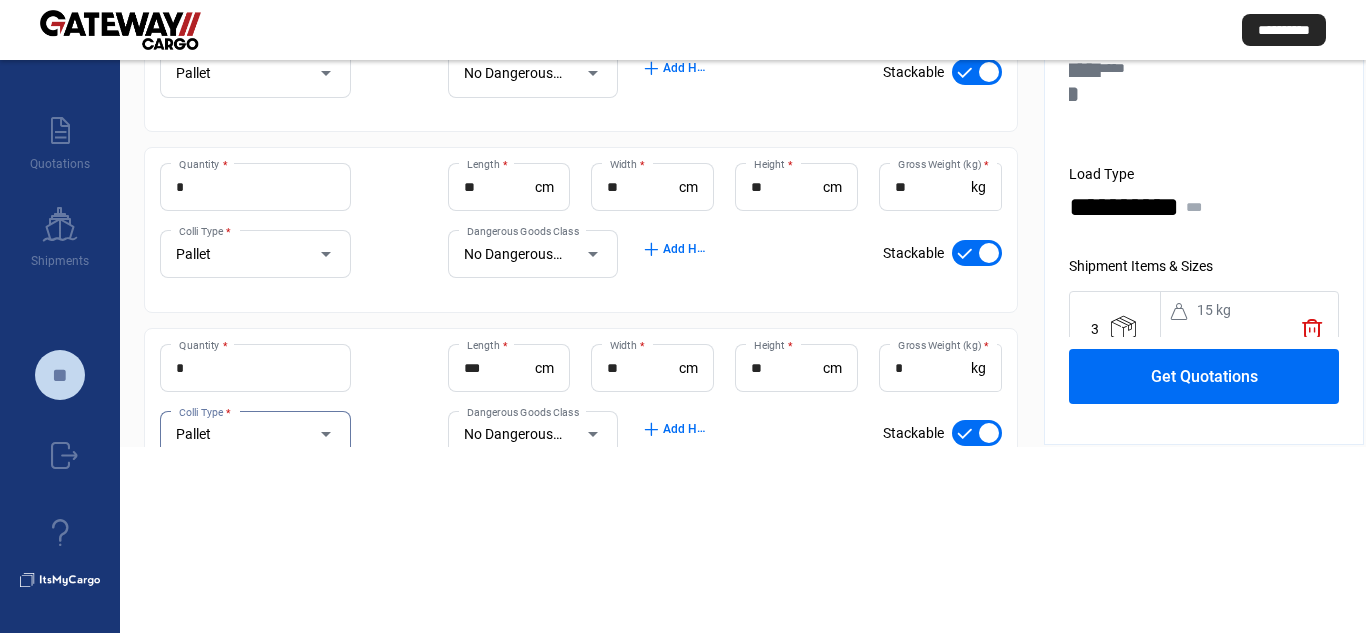 scroll, scrollTop: 1275, scrollLeft: 0, axis: vertical 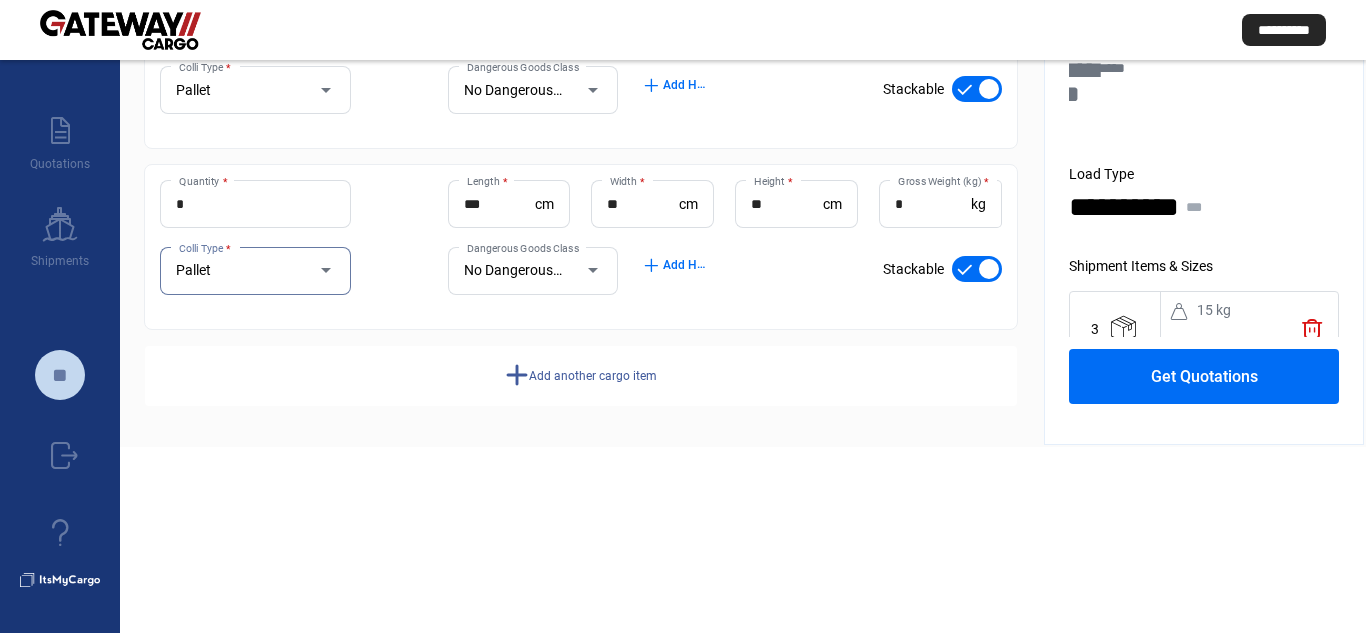 click on "Add another cargo item" at bounding box center (593, 376) 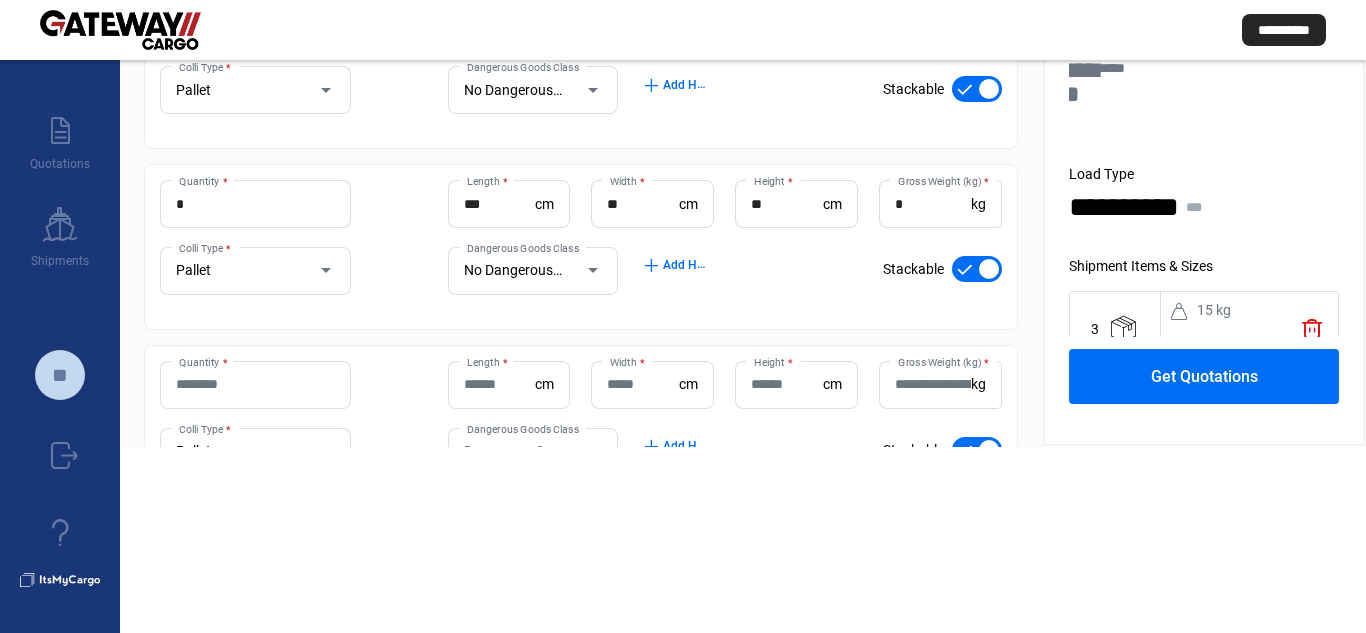 type 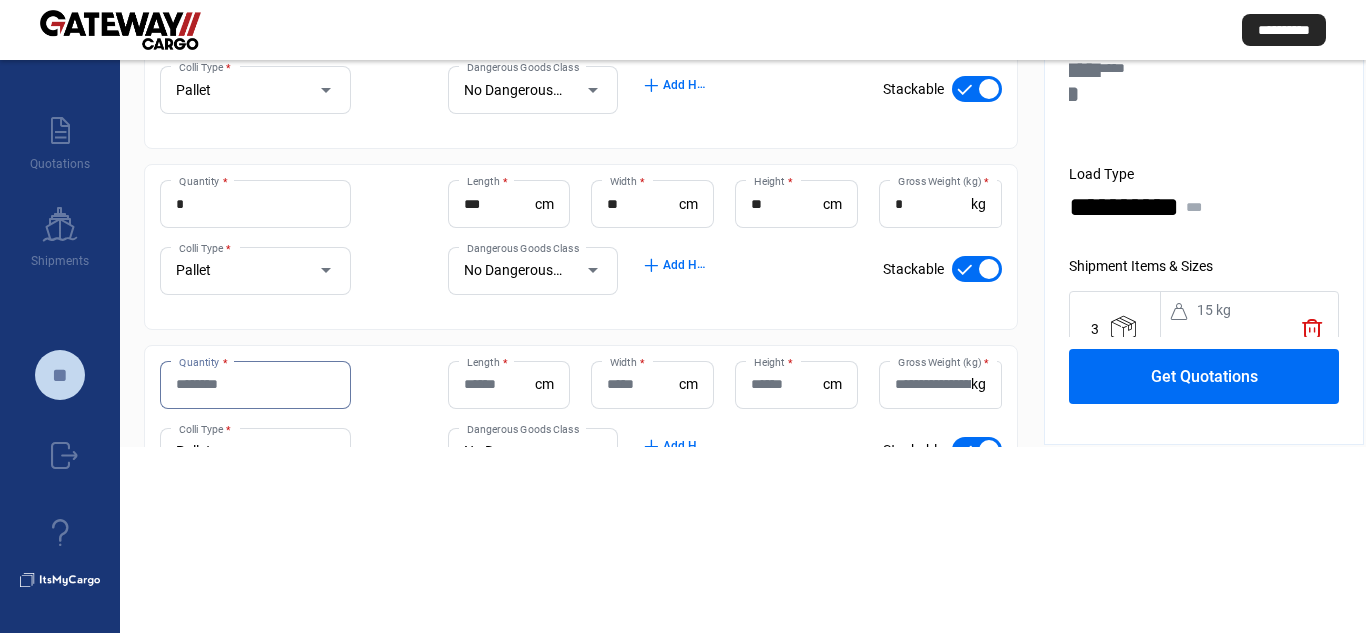 click on "Quantity *" at bounding box center (255, 384) 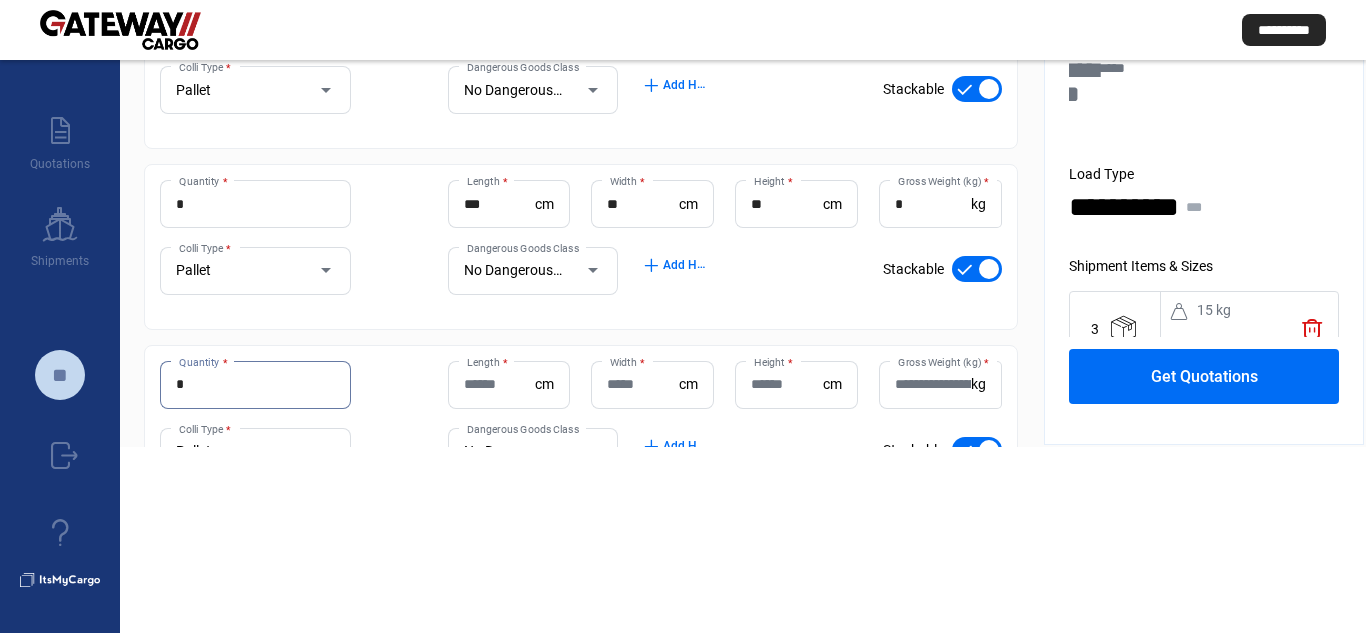 type on "*" 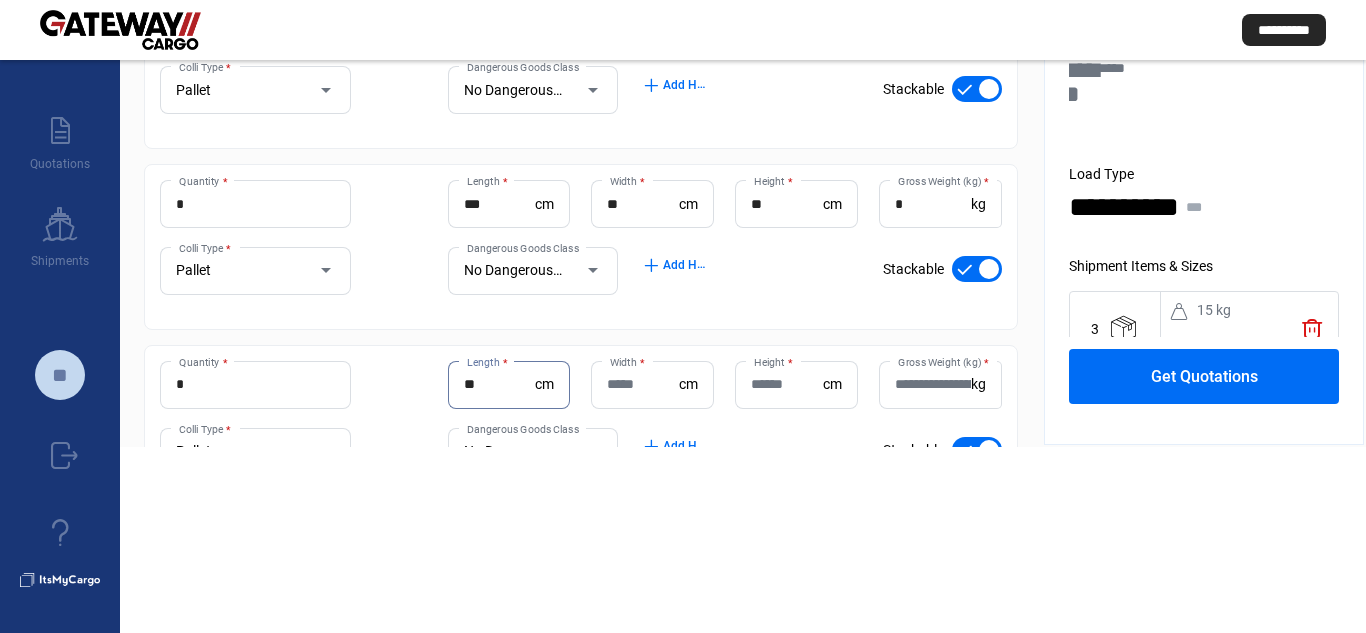 type on "**" 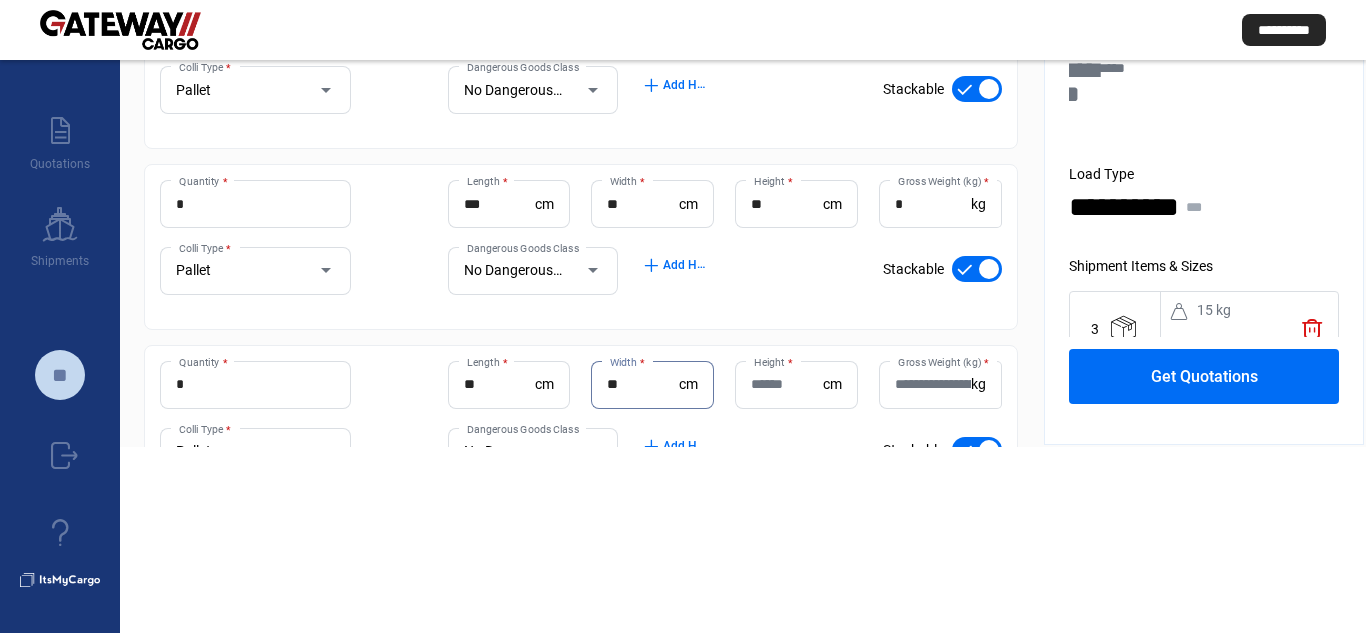 type on "**" 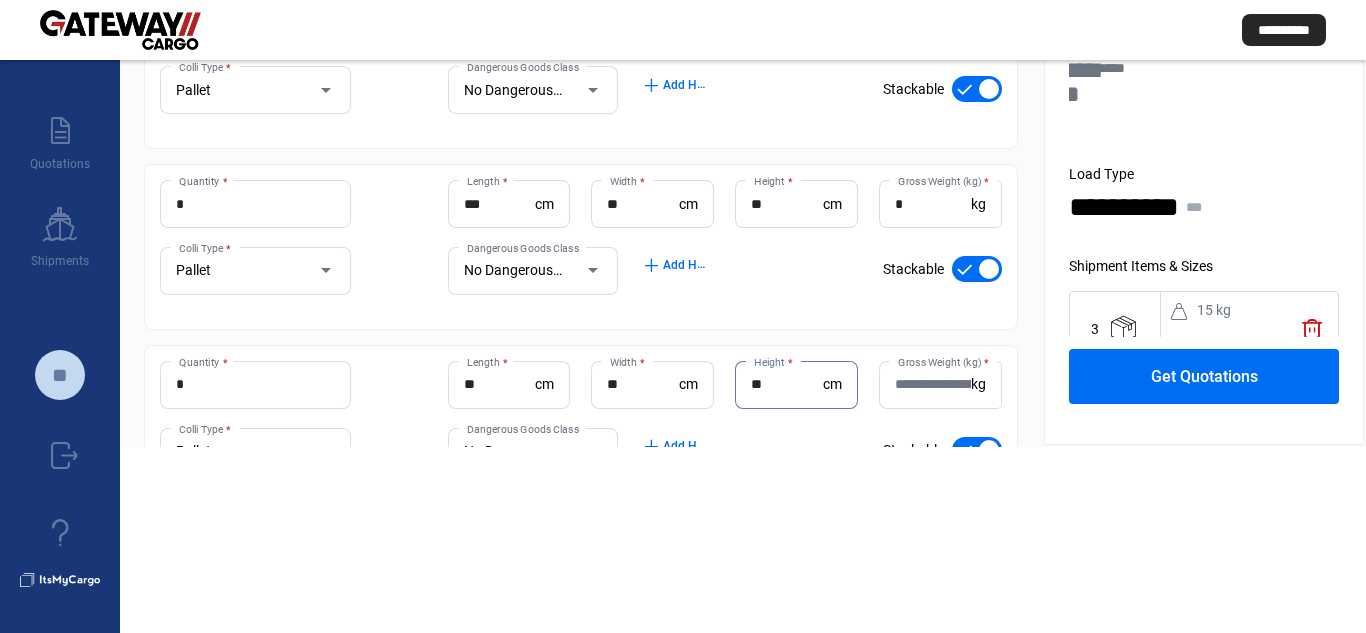 type on "**" 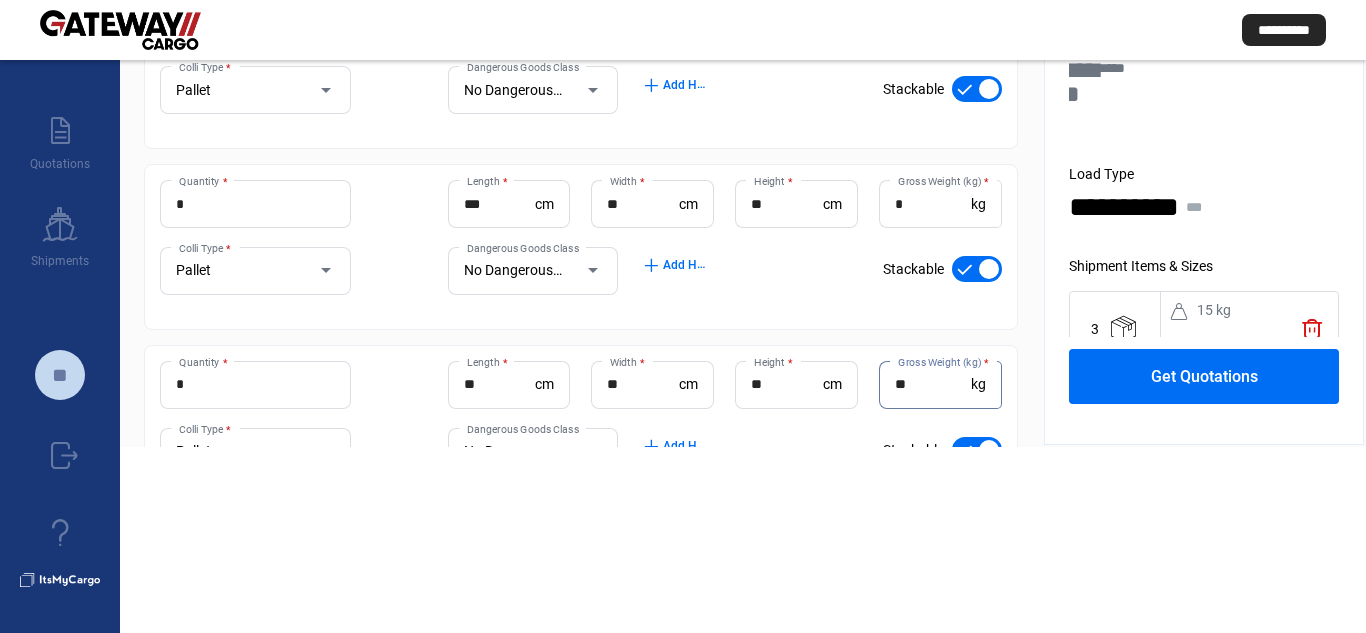 type on "**" 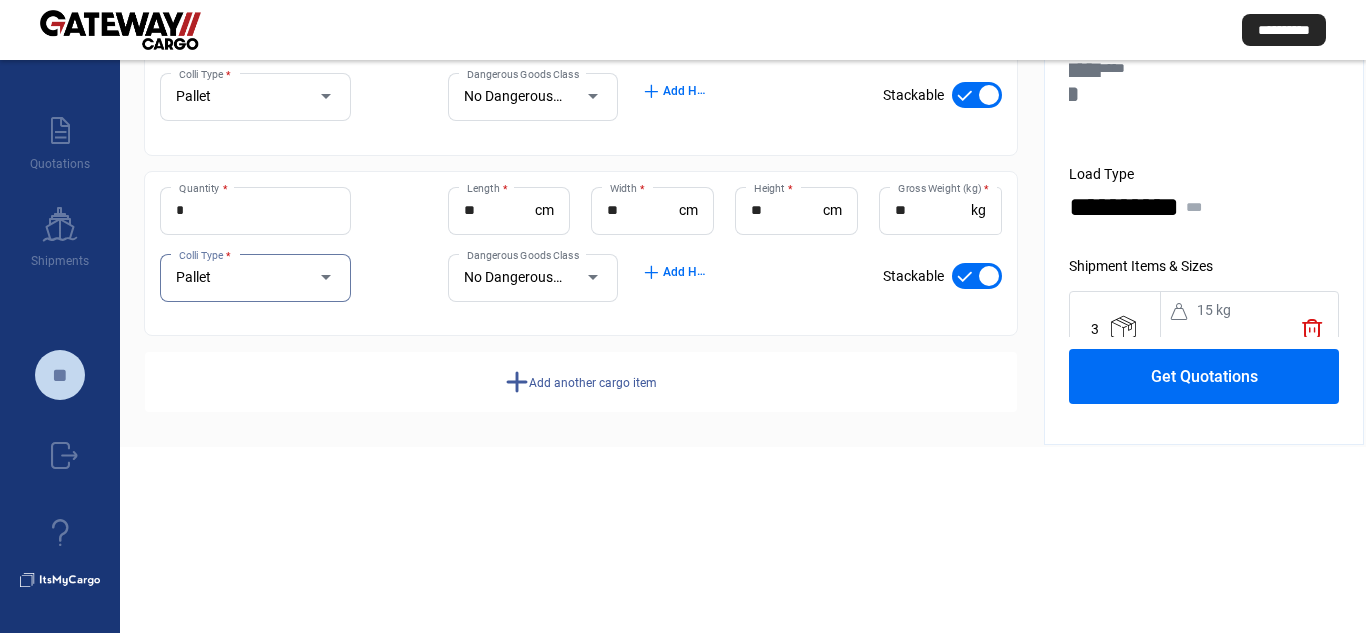 scroll, scrollTop: 1455, scrollLeft: 0, axis: vertical 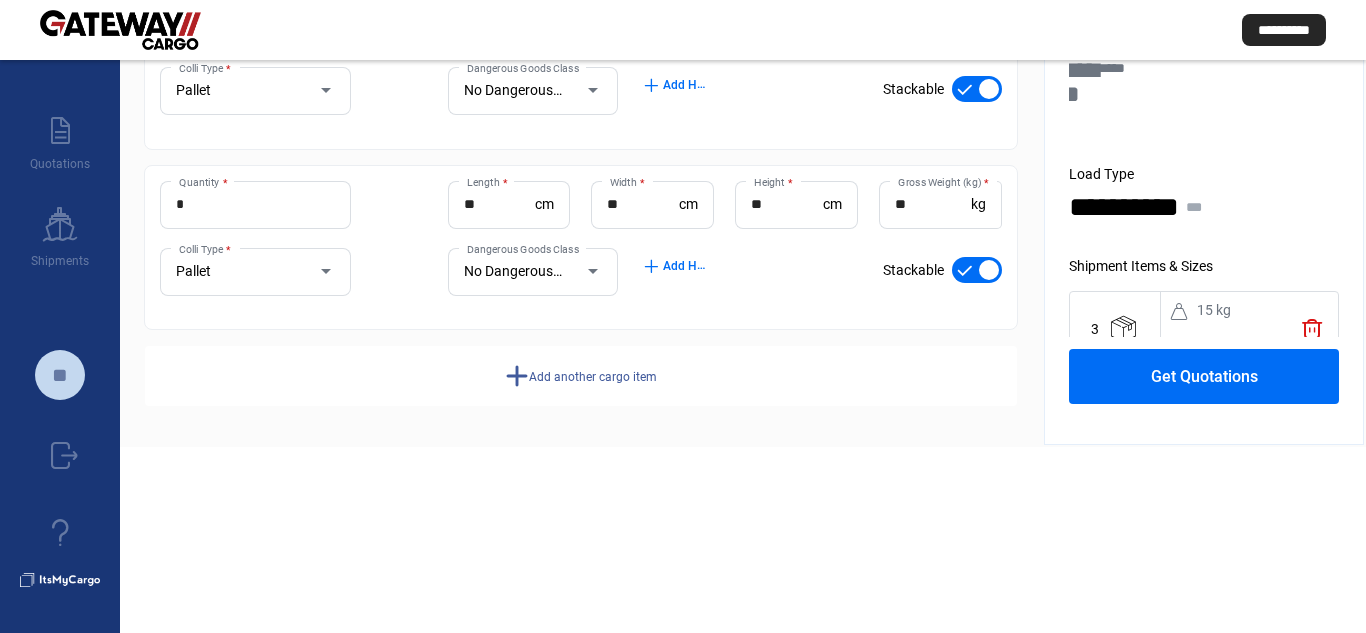 click on "Add another cargo item" at bounding box center (593, 377) 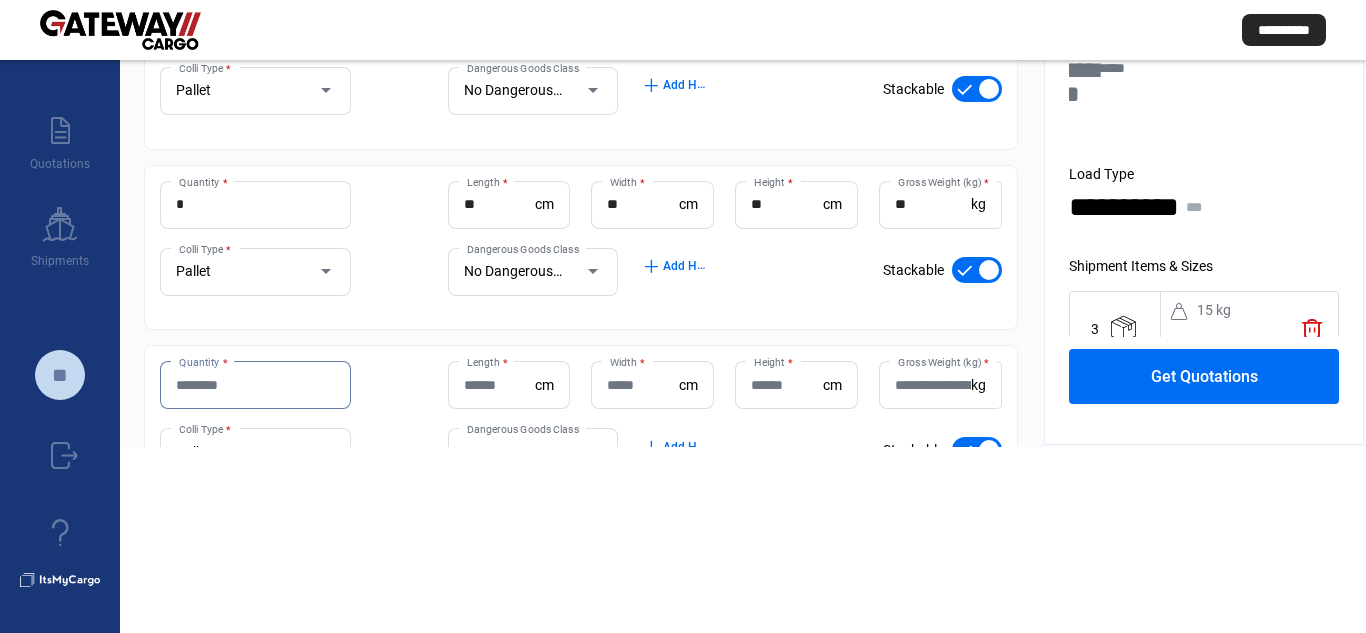 click on "Quantity *" at bounding box center [255, 385] 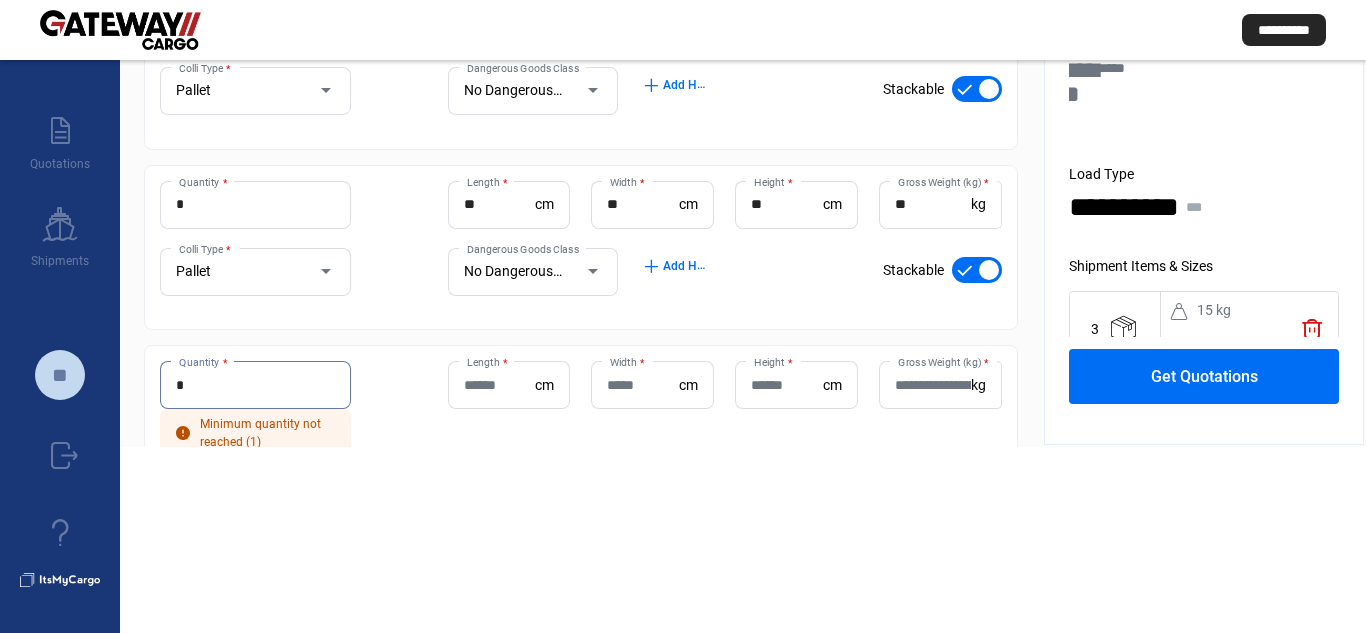 type on "*" 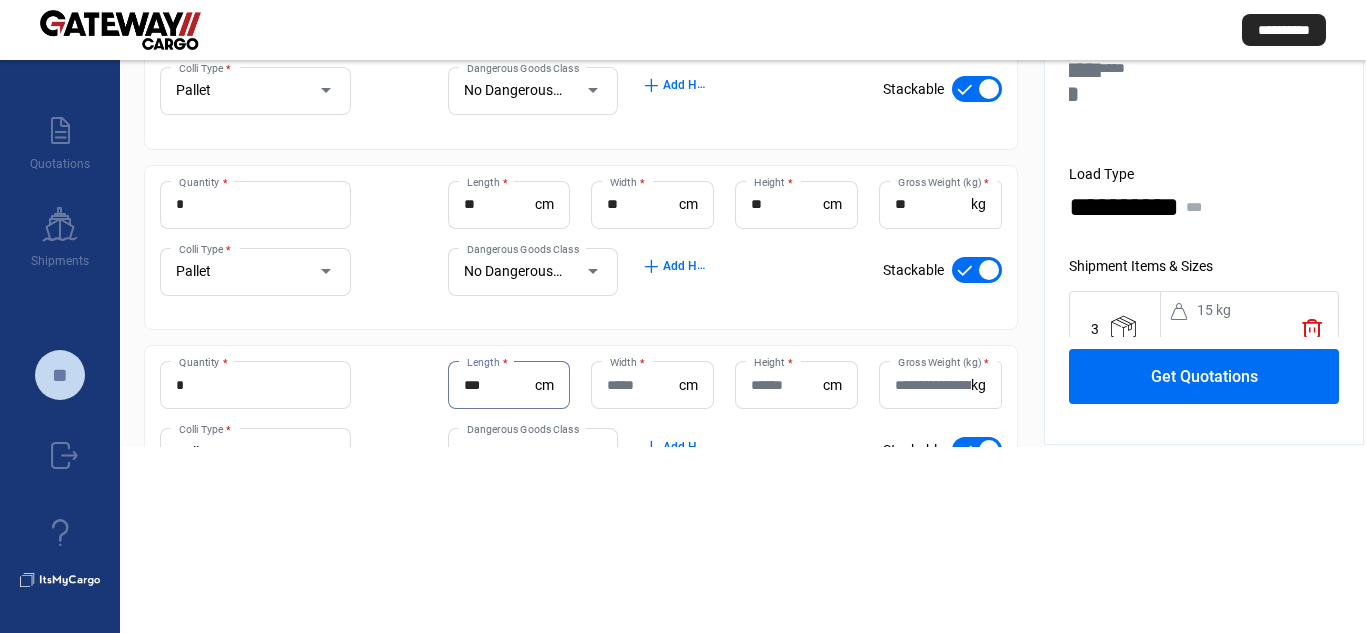 type on "***" 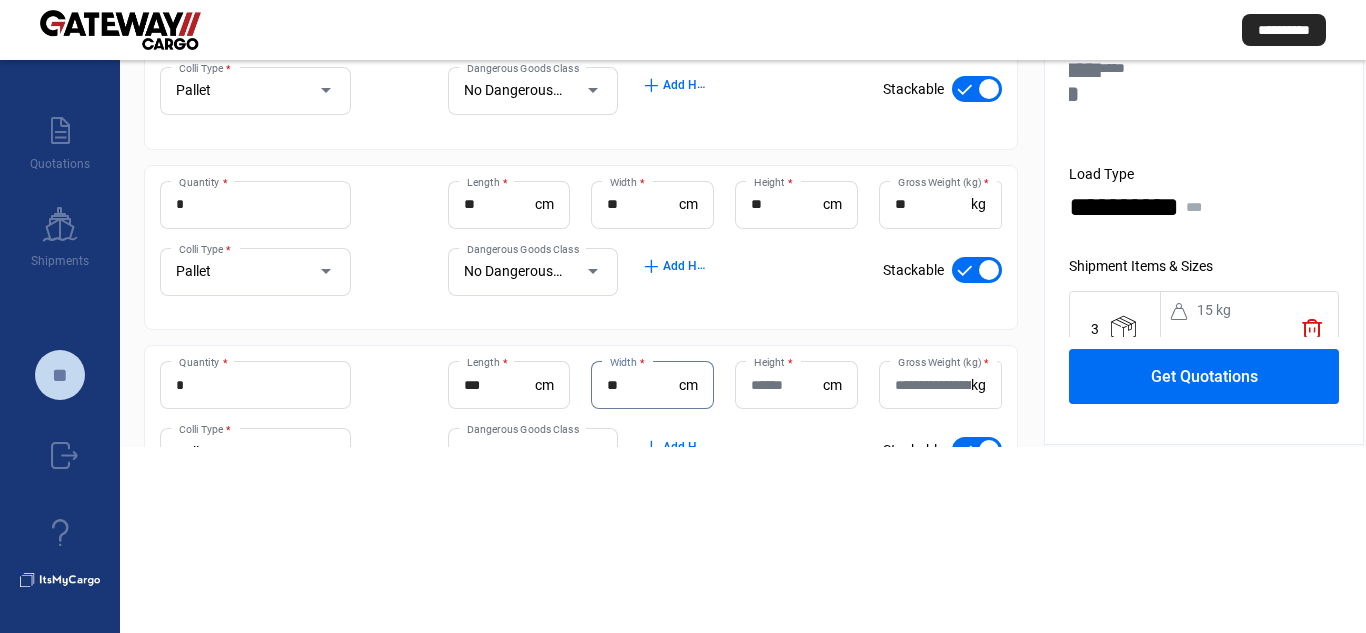 type on "**" 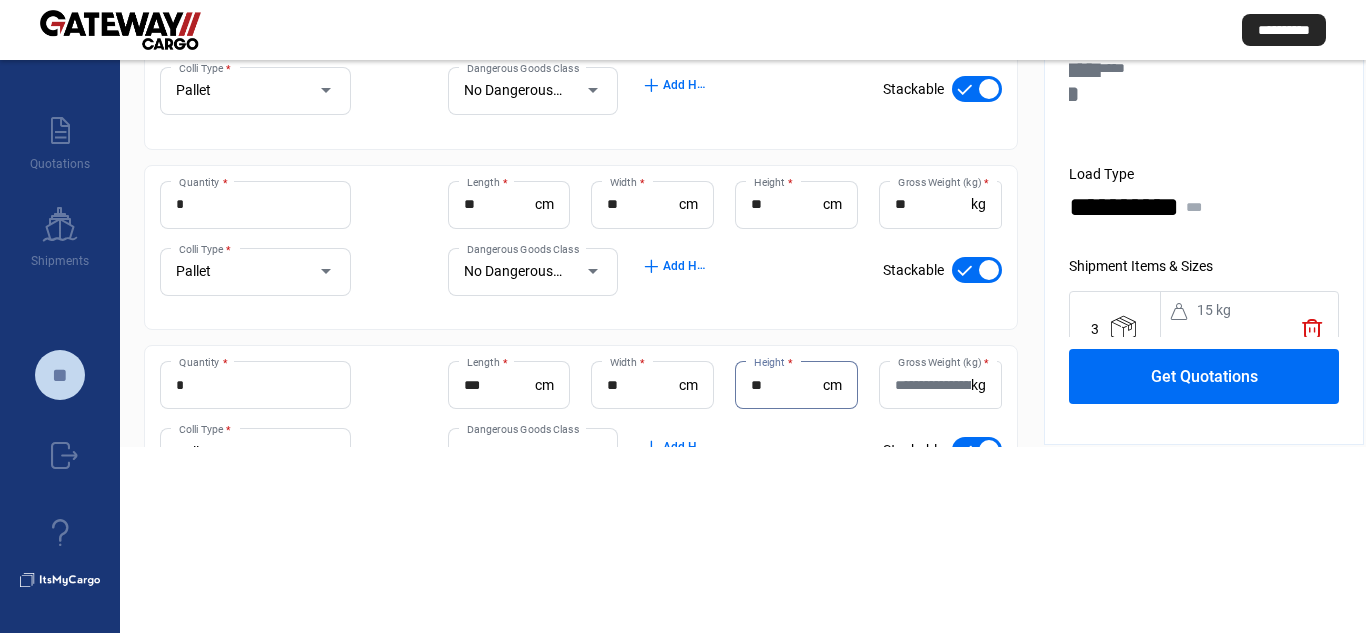 type on "**" 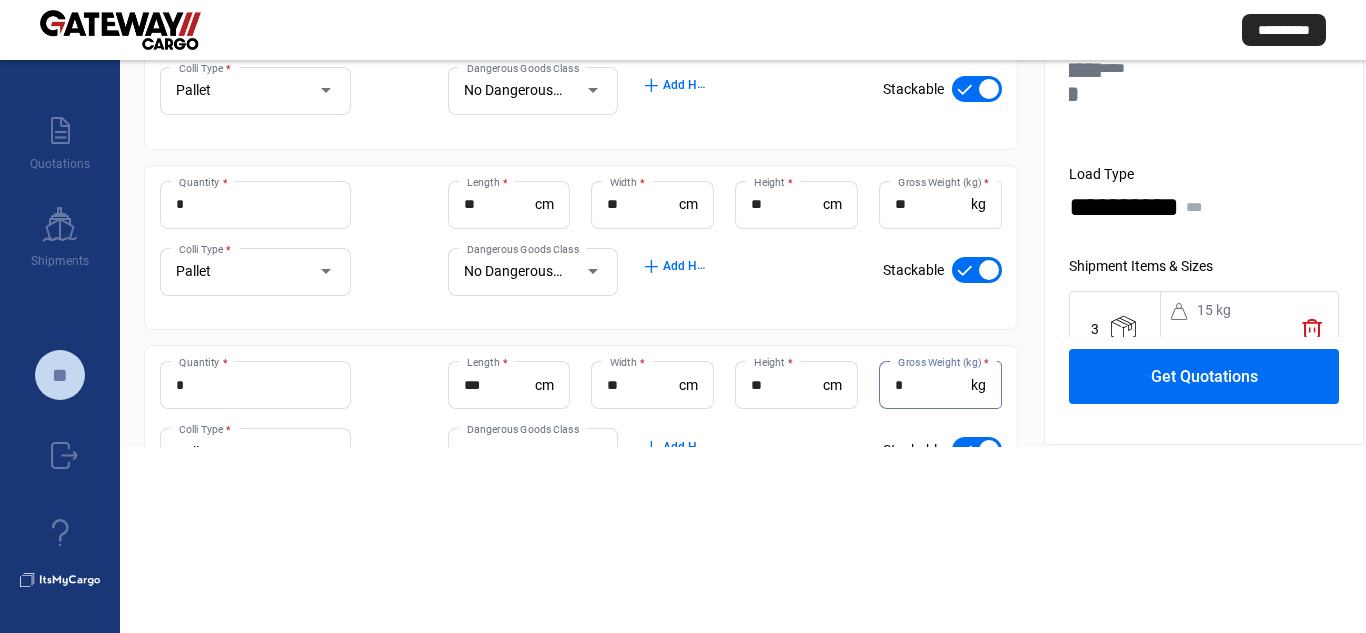 type on "*" 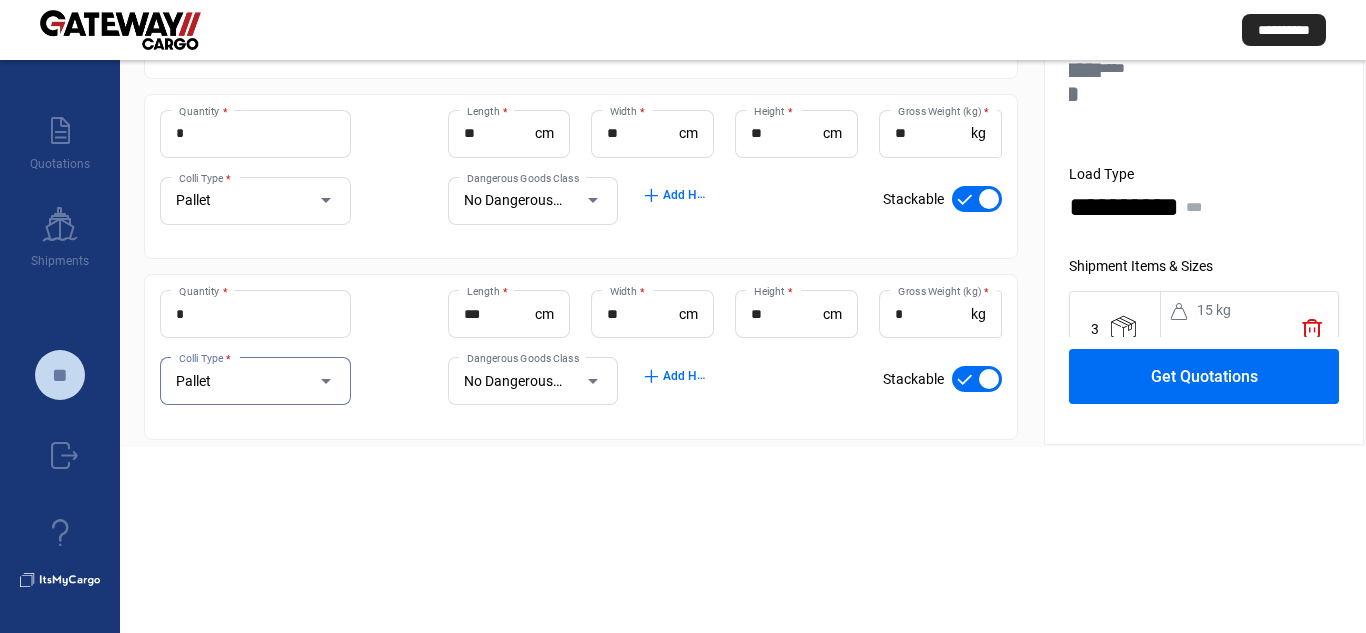 scroll, scrollTop: 1636, scrollLeft: 0, axis: vertical 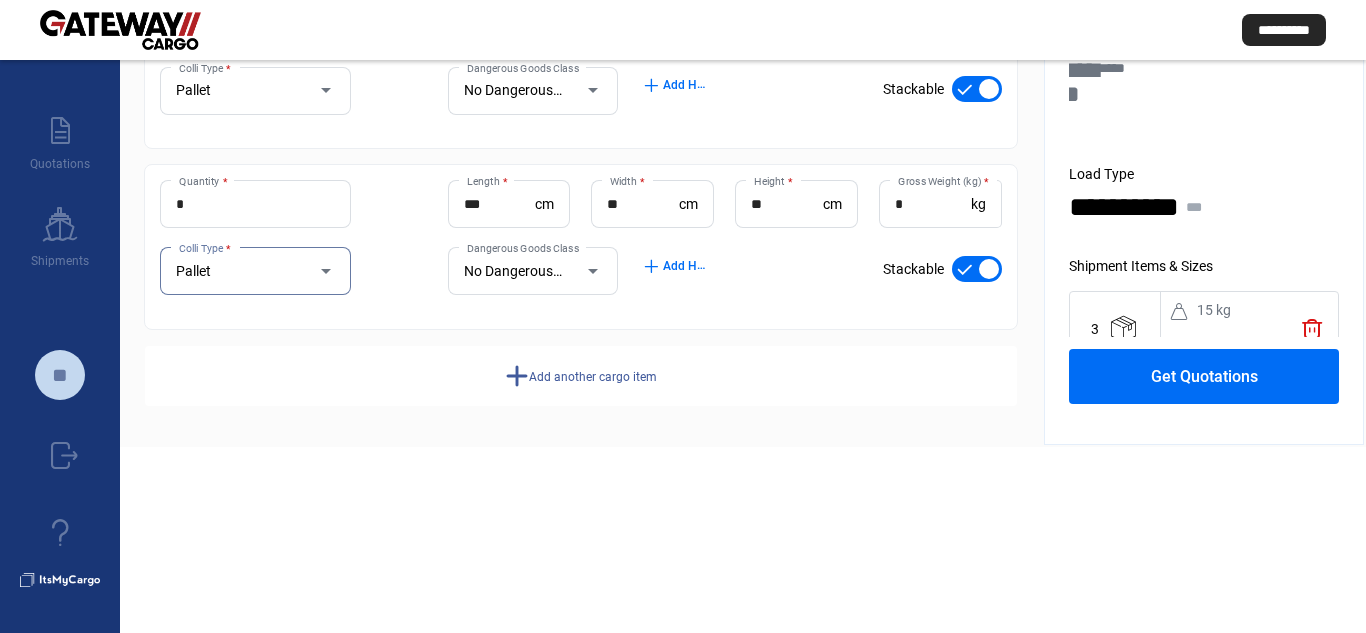 click on "Add another cargo item" at bounding box center [593, 376] 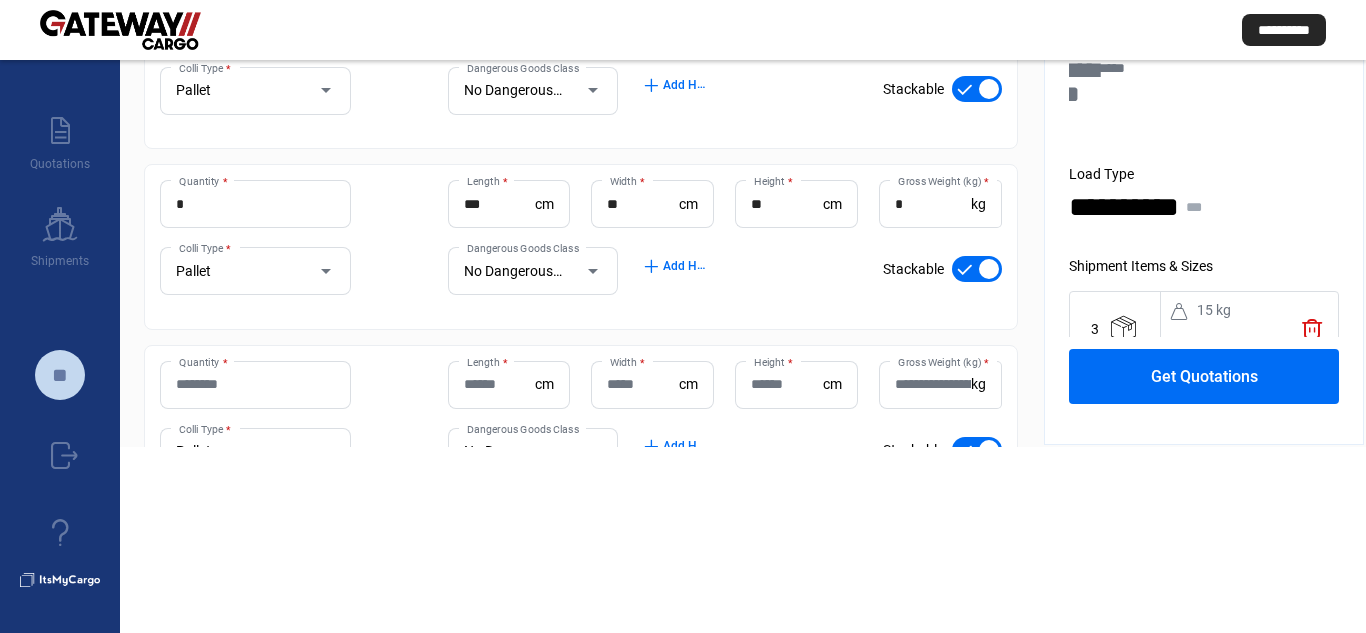 click on "Quantity *" at bounding box center [255, 384] 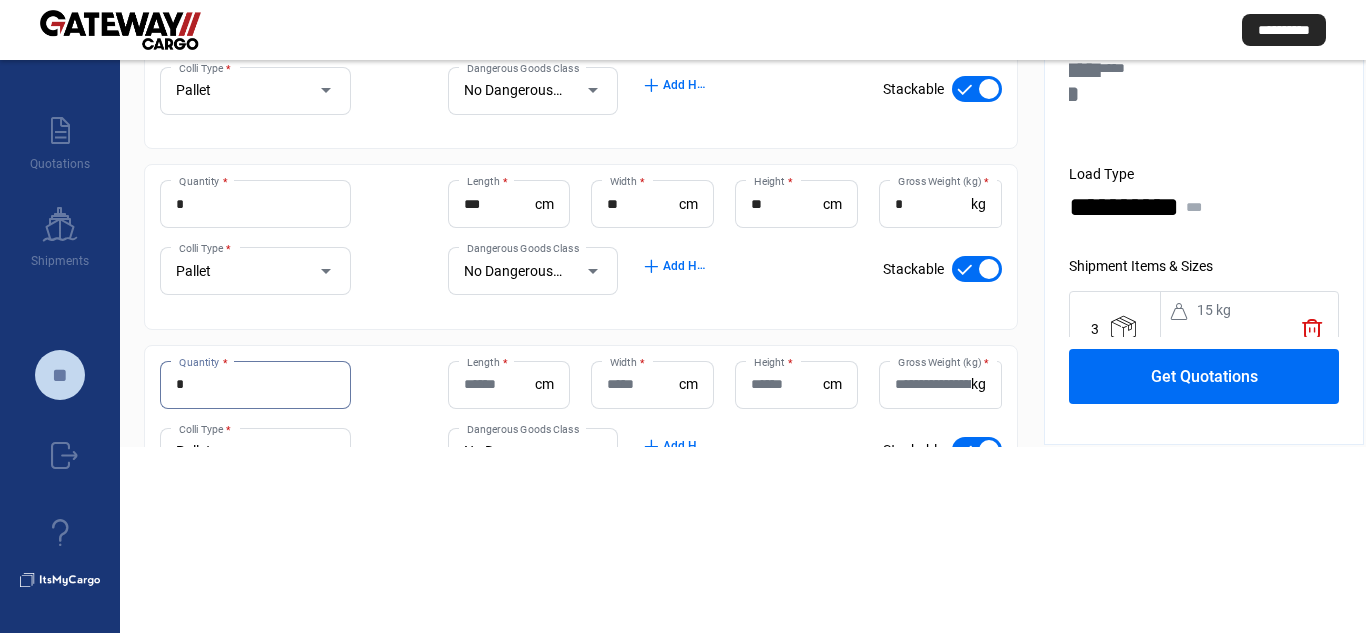 type on "*" 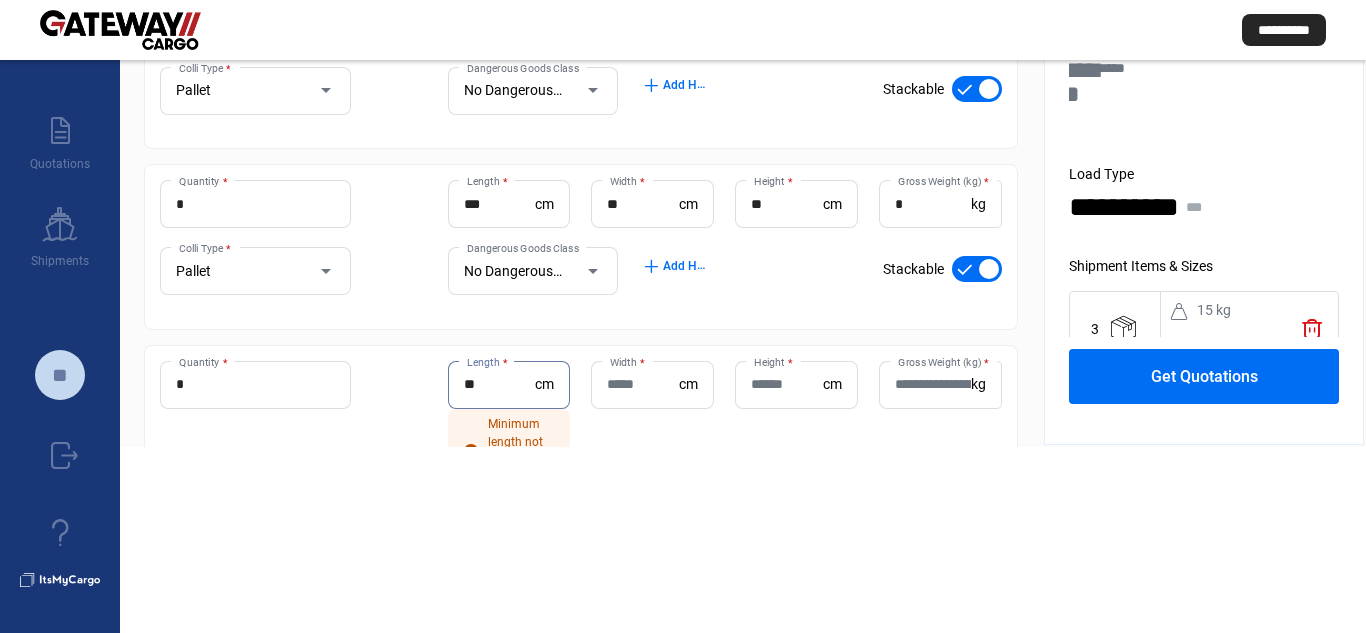 type on "**" 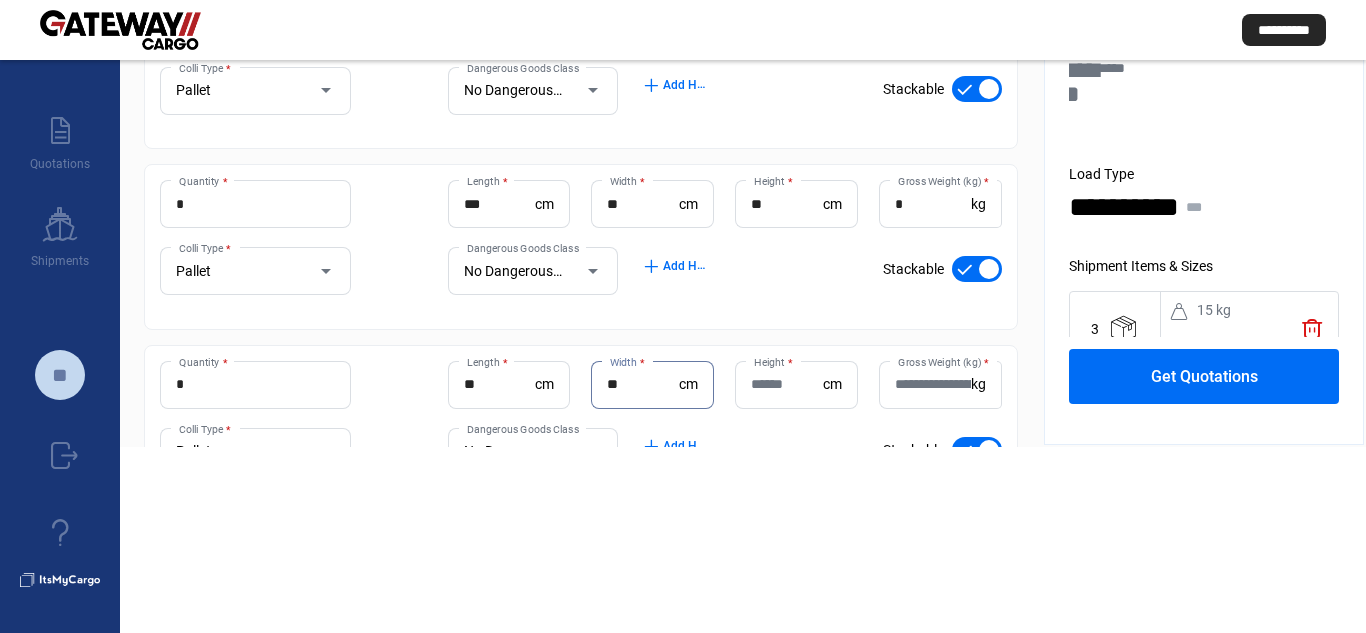 type on "**" 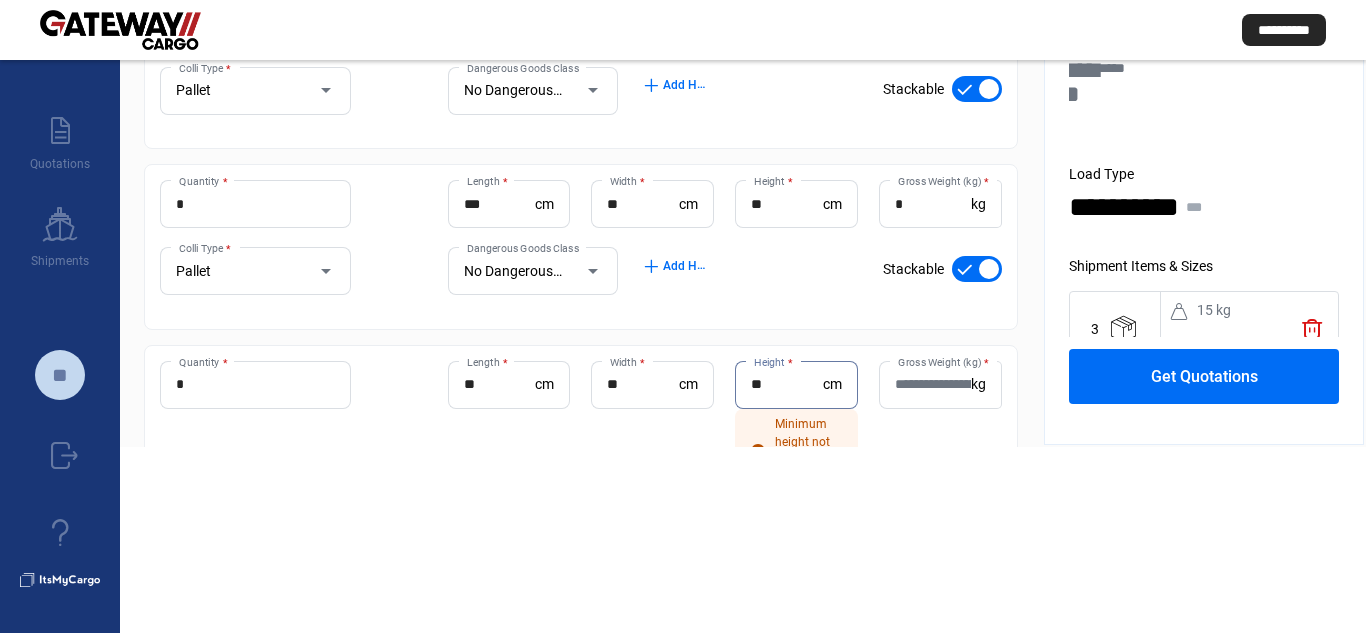 type on "**" 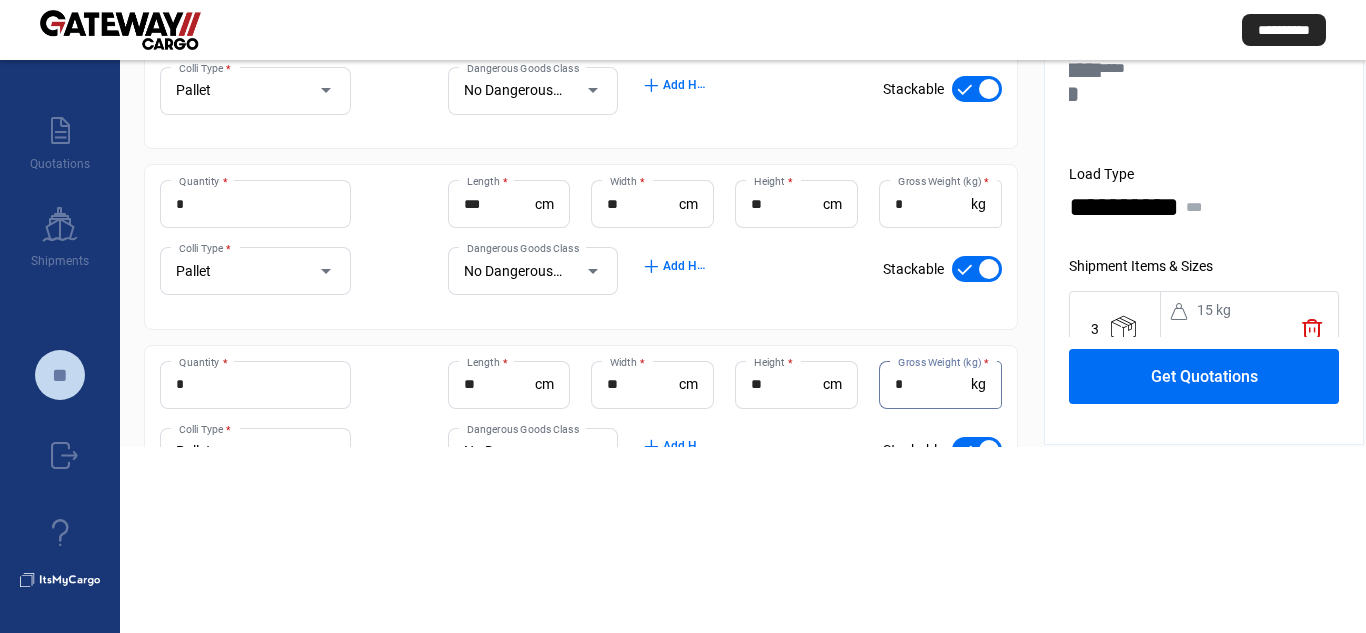 type on "*" 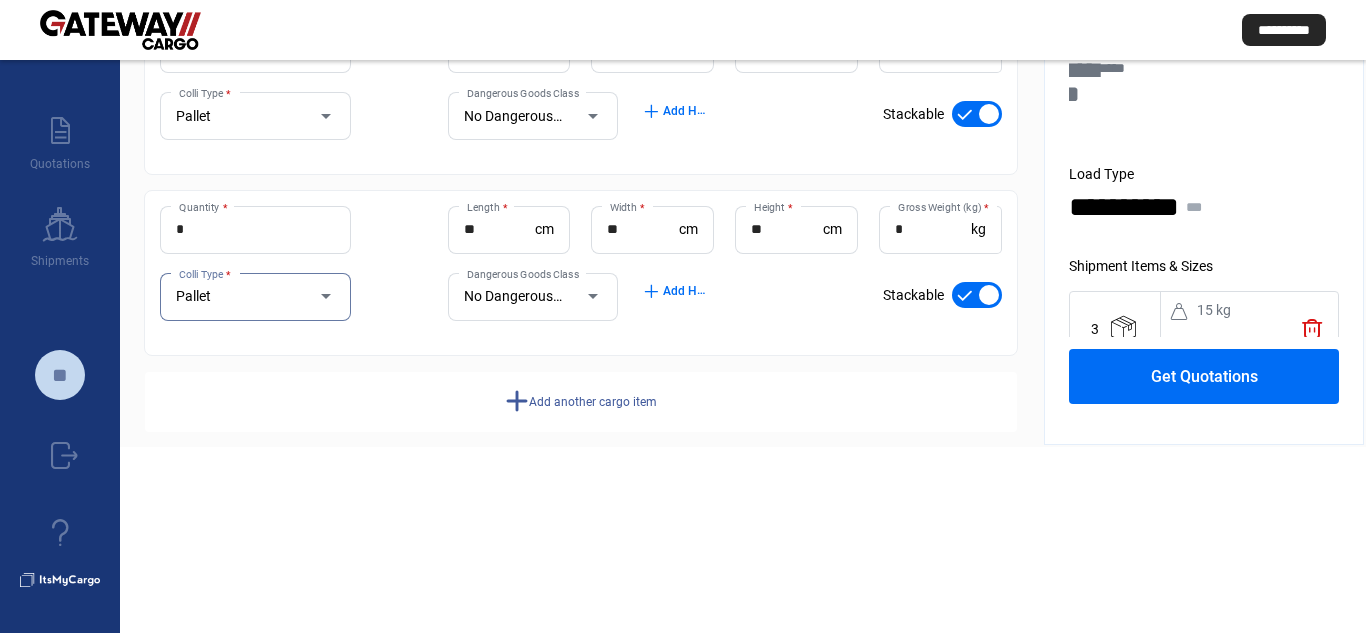 scroll, scrollTop: 1817, scrollLeft: 0, axis: vertical 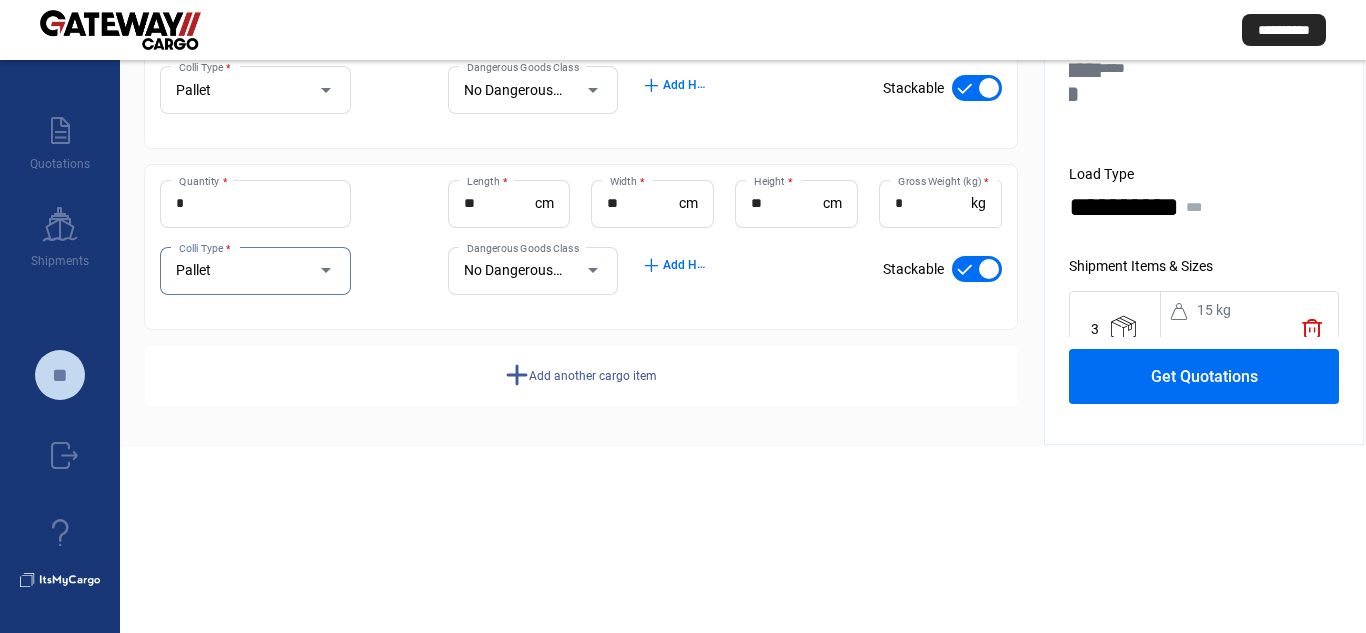 click on "add" at bounding box center [517, 375] 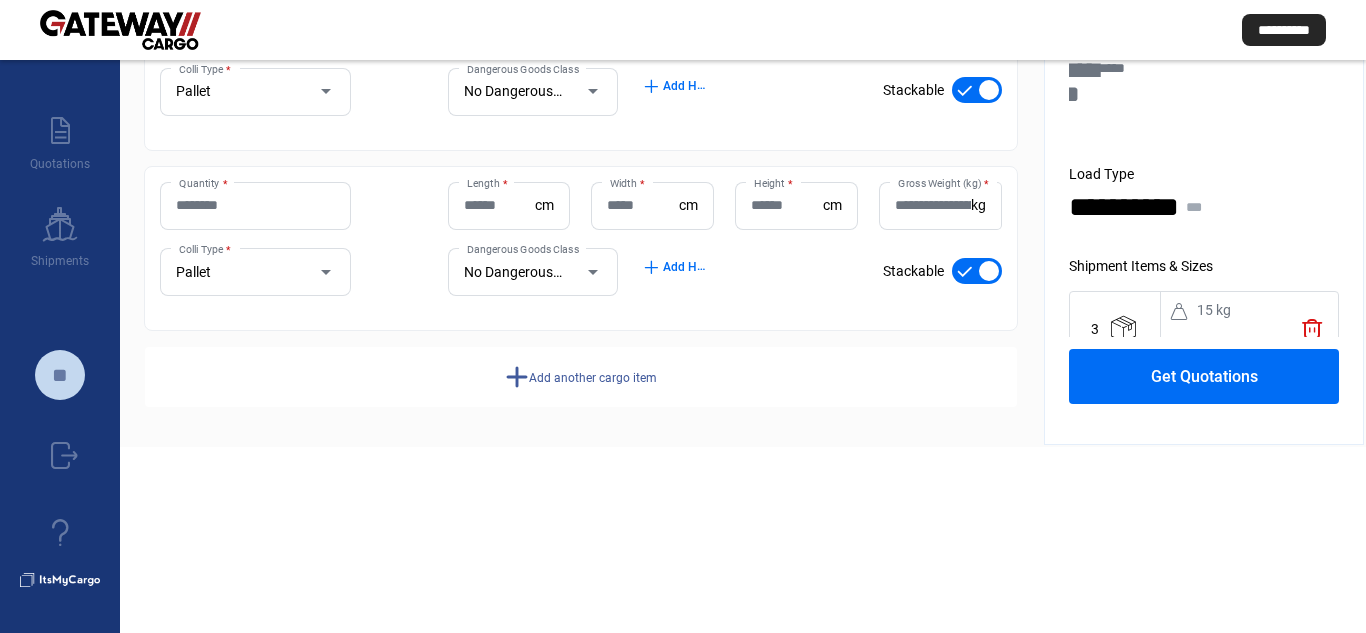 scroll, scrollTop: 1997, scrollLeft: 0, axis: vertical 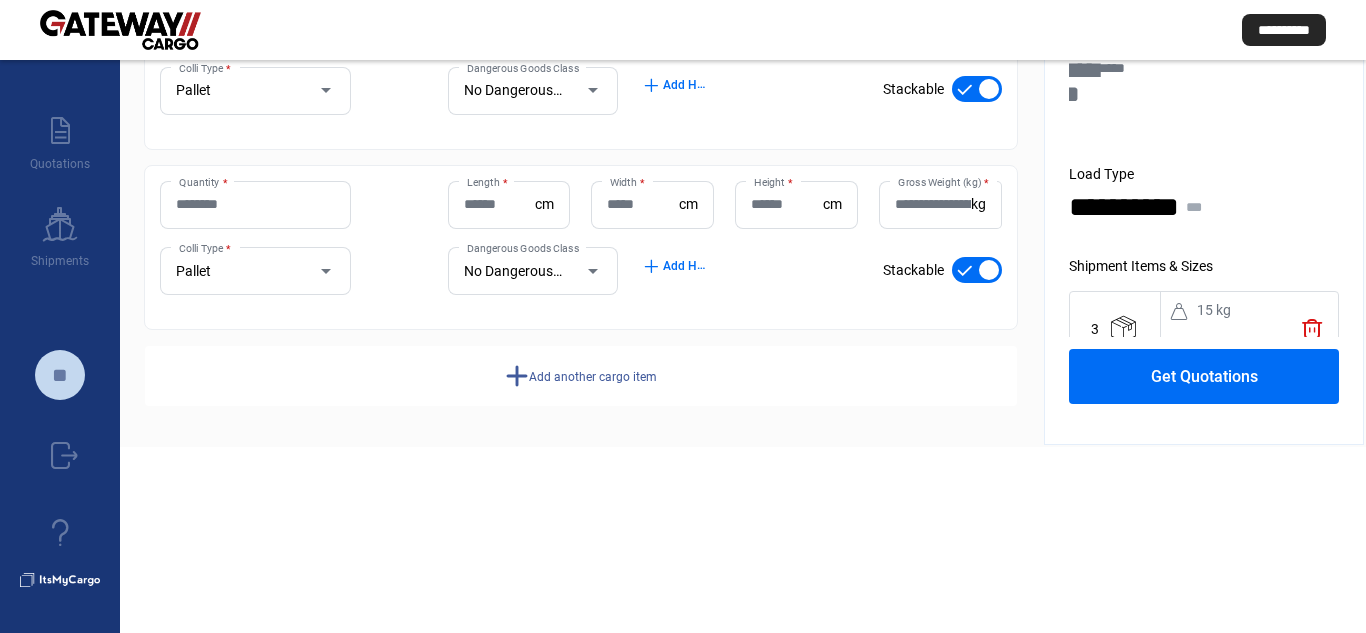 click on "Quantity *" at bounding box center (255, 204) 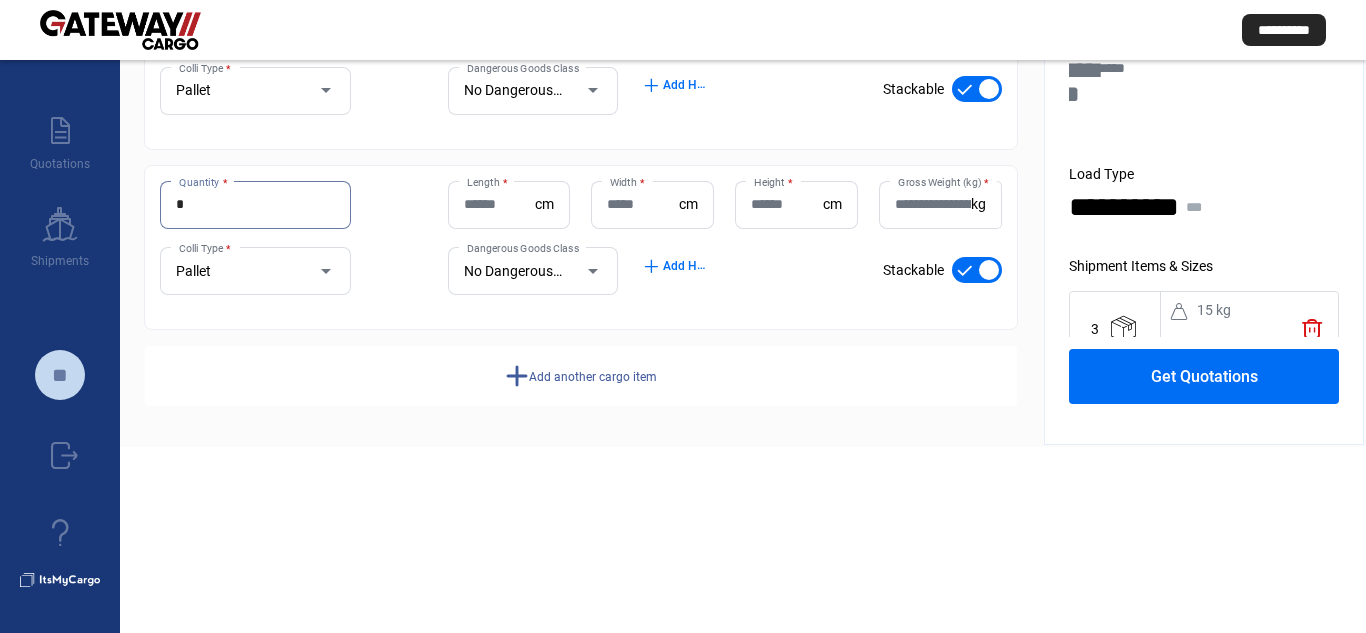 type on "*" 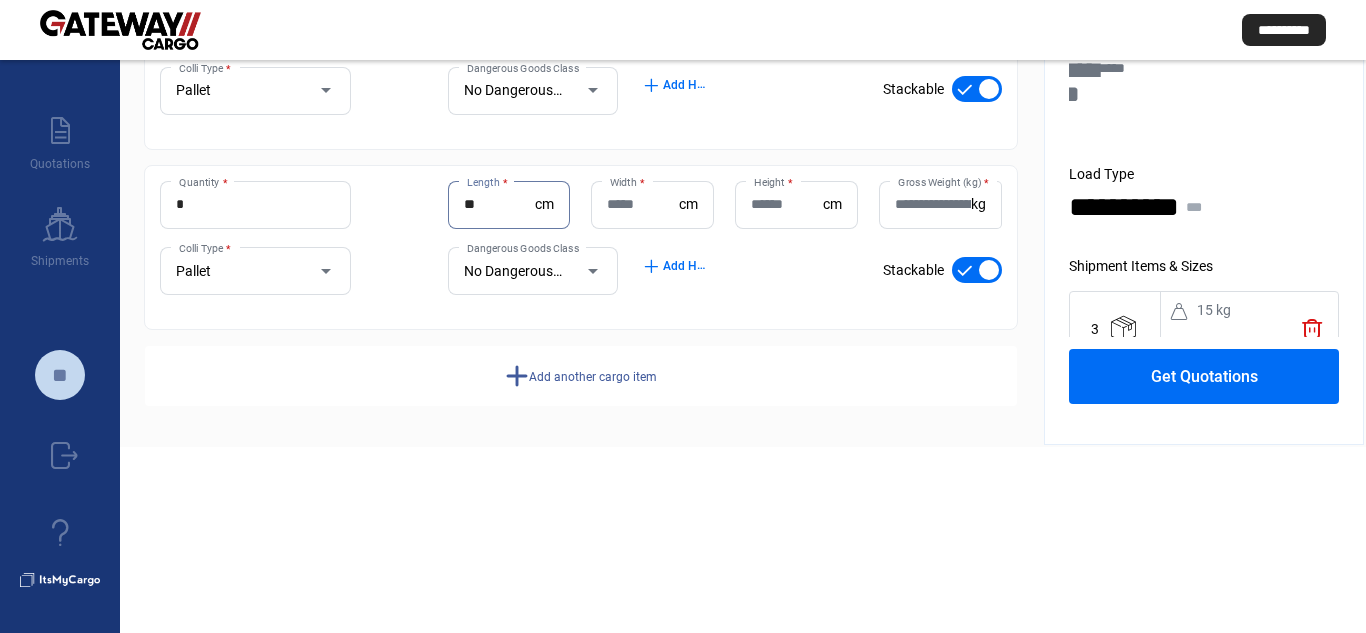 type on "**" 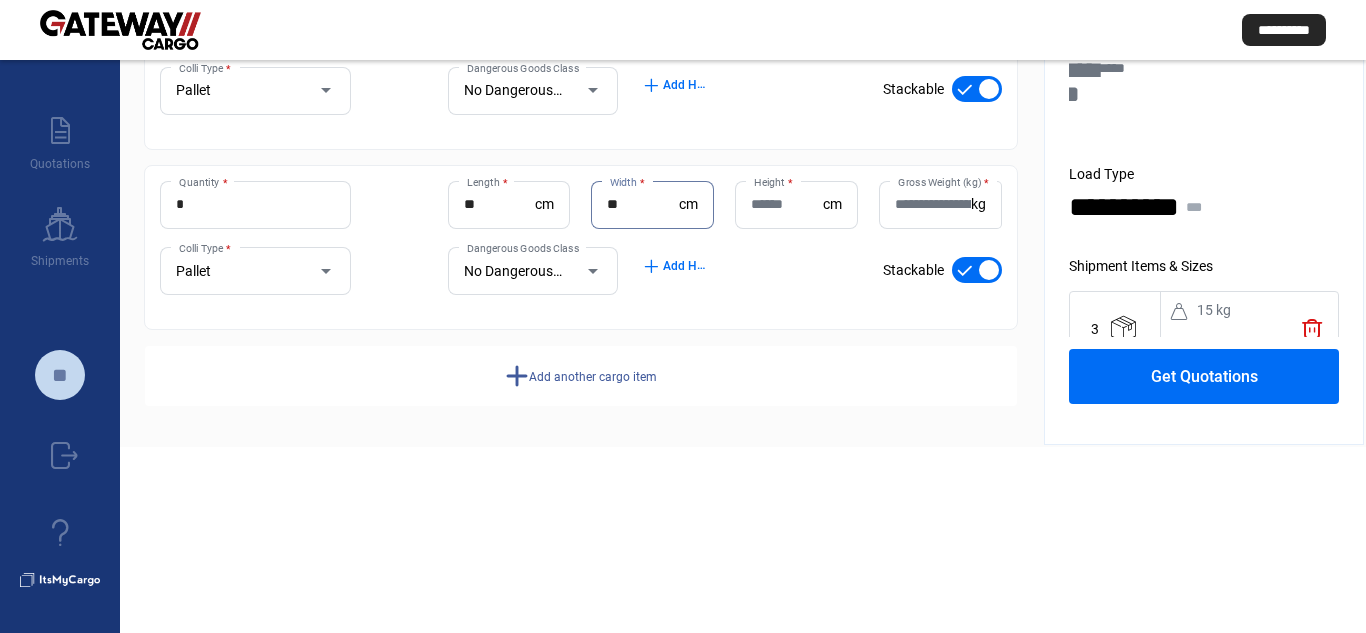 type on "**" 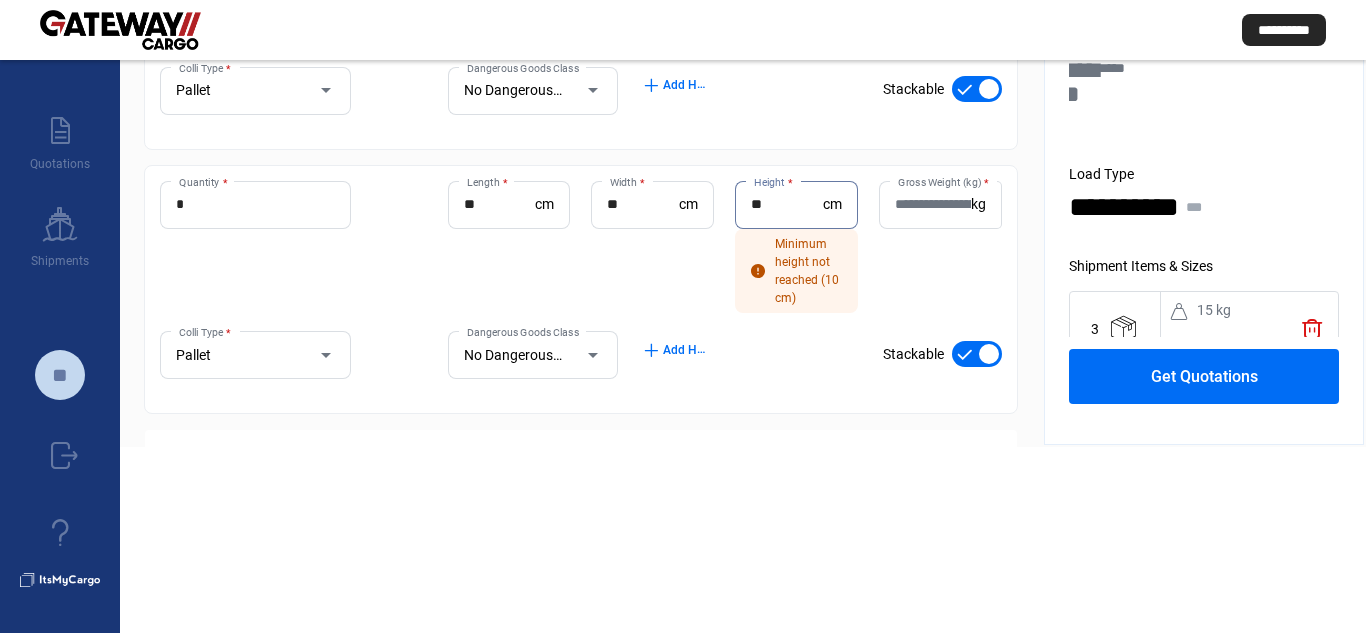 type on "**" 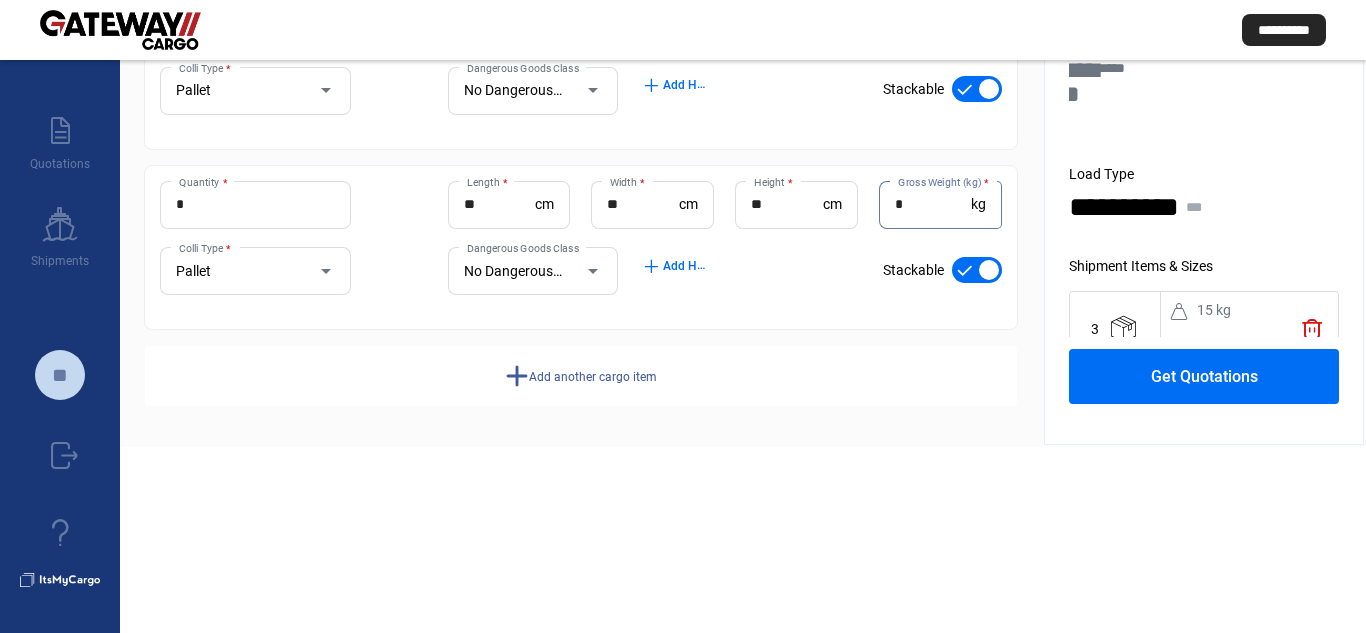 type on "*" 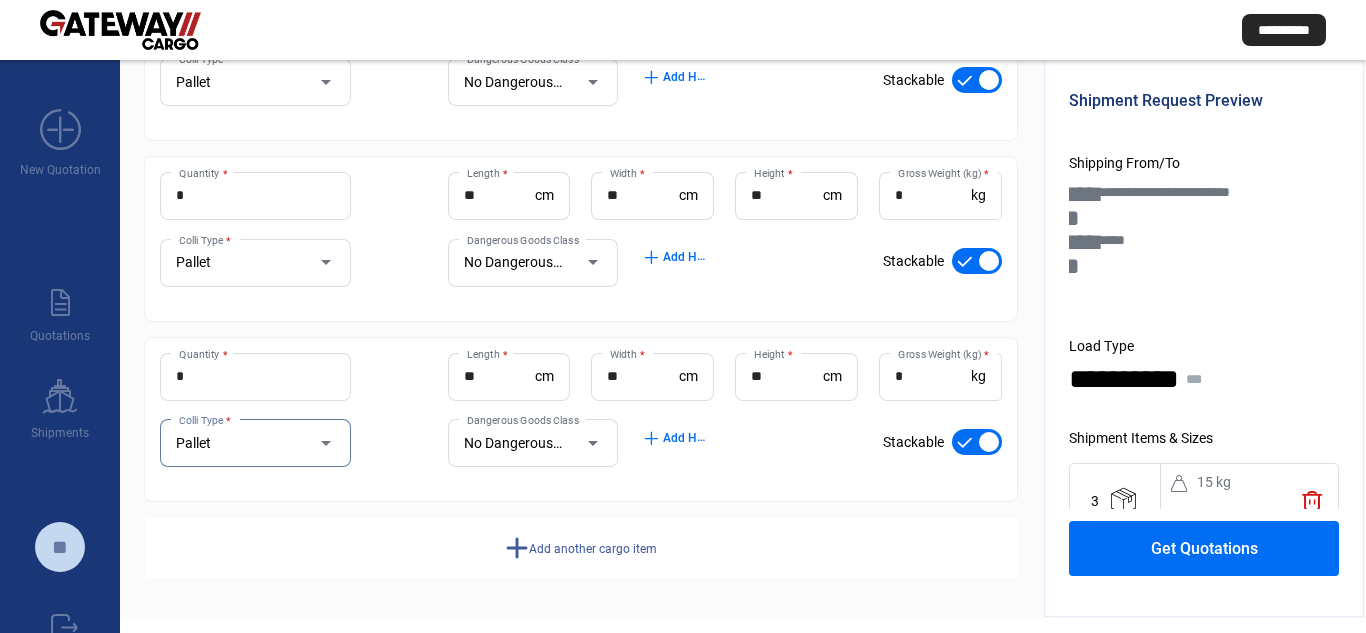 scroll, scrollTop: 0, scrollLeft: 0, axis: both 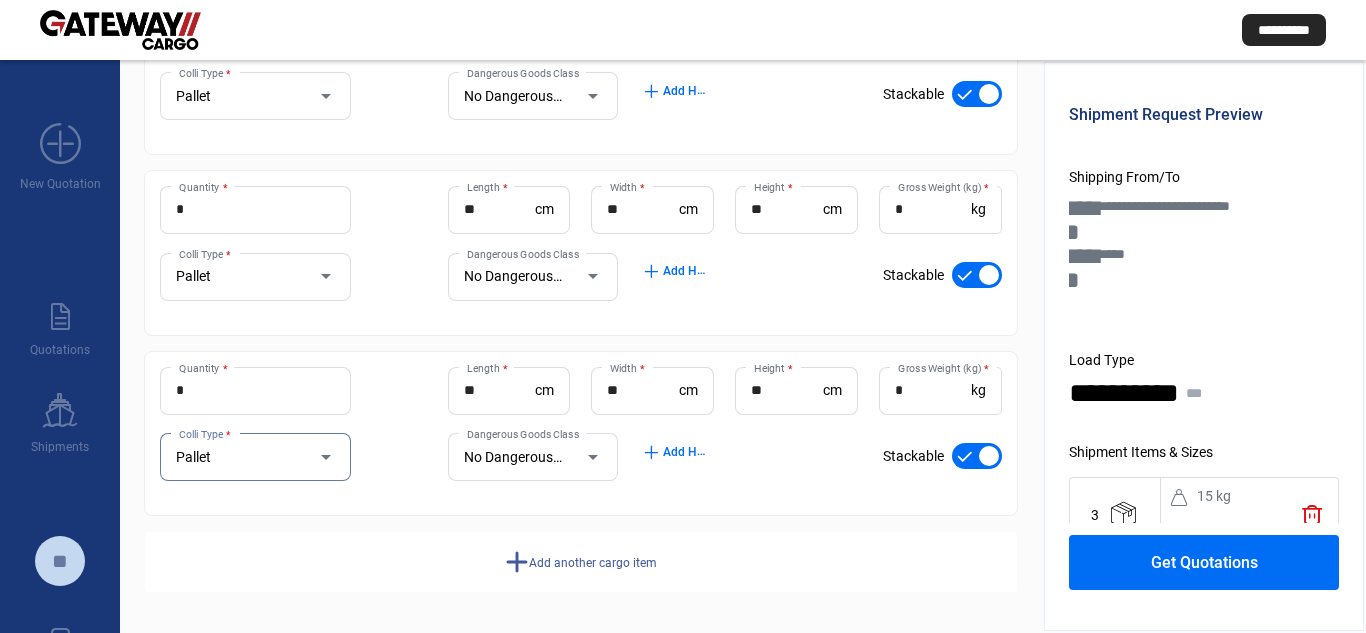 click on "Get Quotations" at bounding box center (1204, 562) 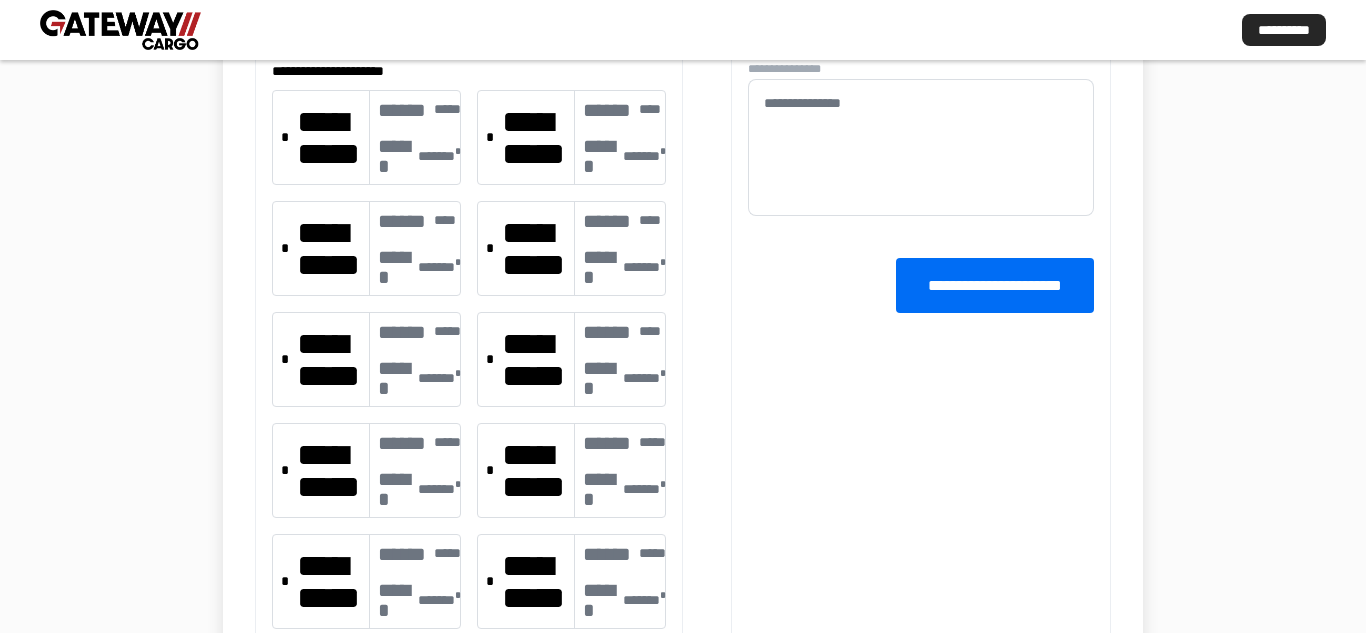scroll, scrollTop: 689, scrollLeft: 0, axis: vertical 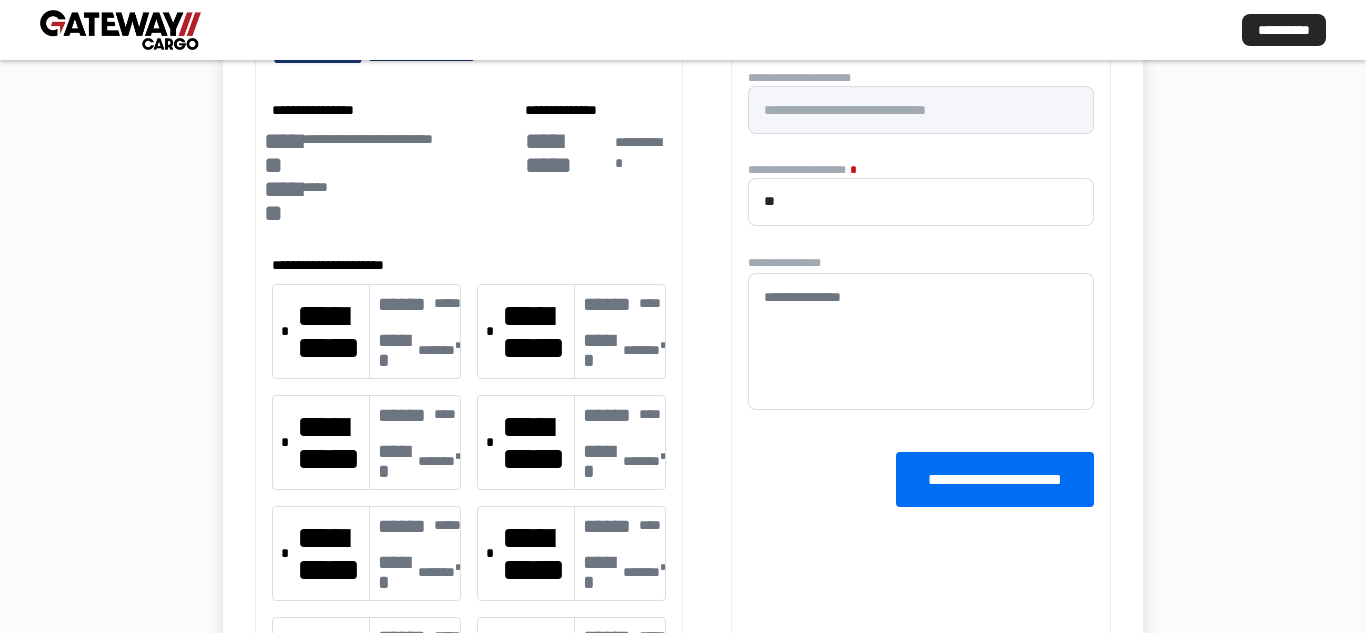 type 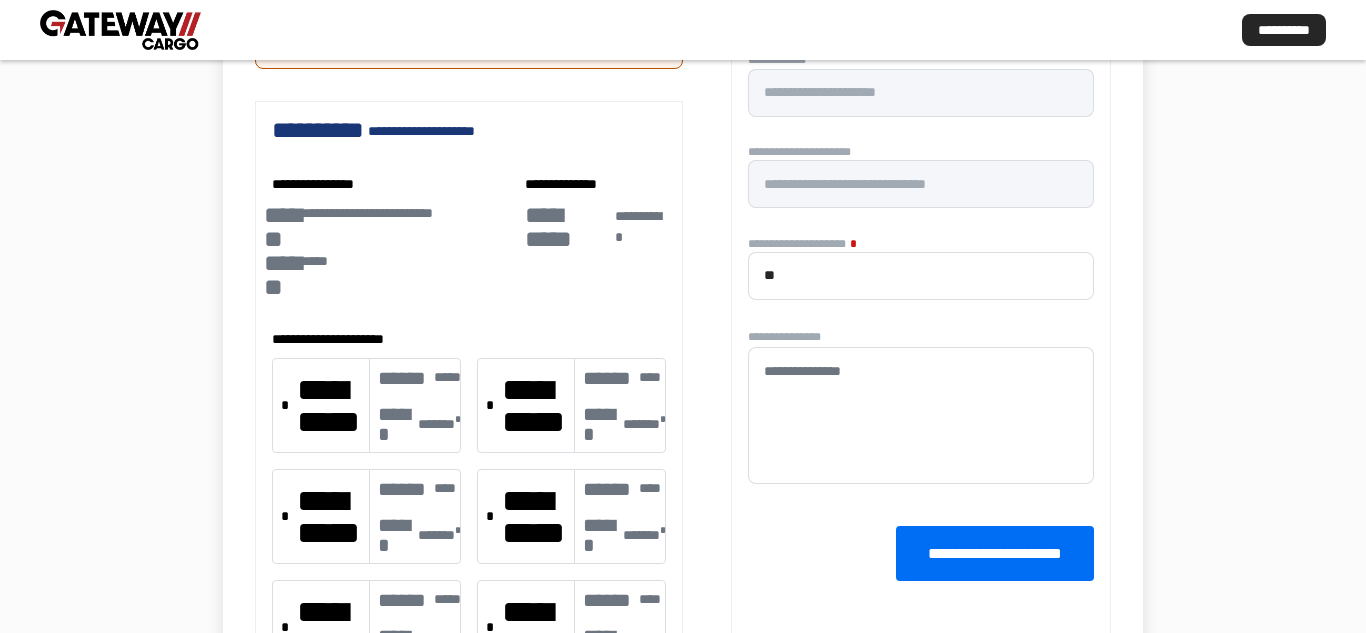 scroll, scrollTop: 389, scrollLeft: 0, axis: vertical 